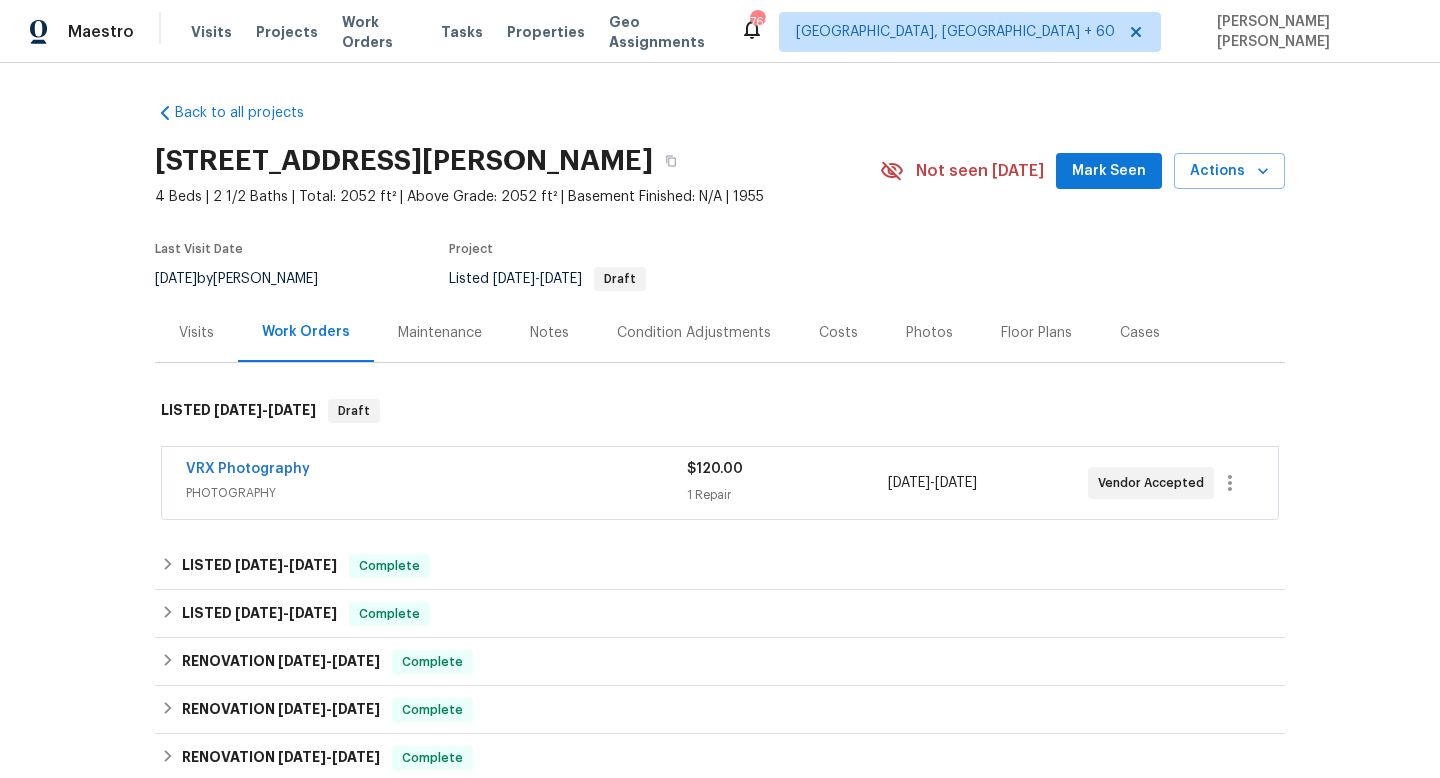 scroll, scrollTop: 0, scrollLeft: 0, axis: both 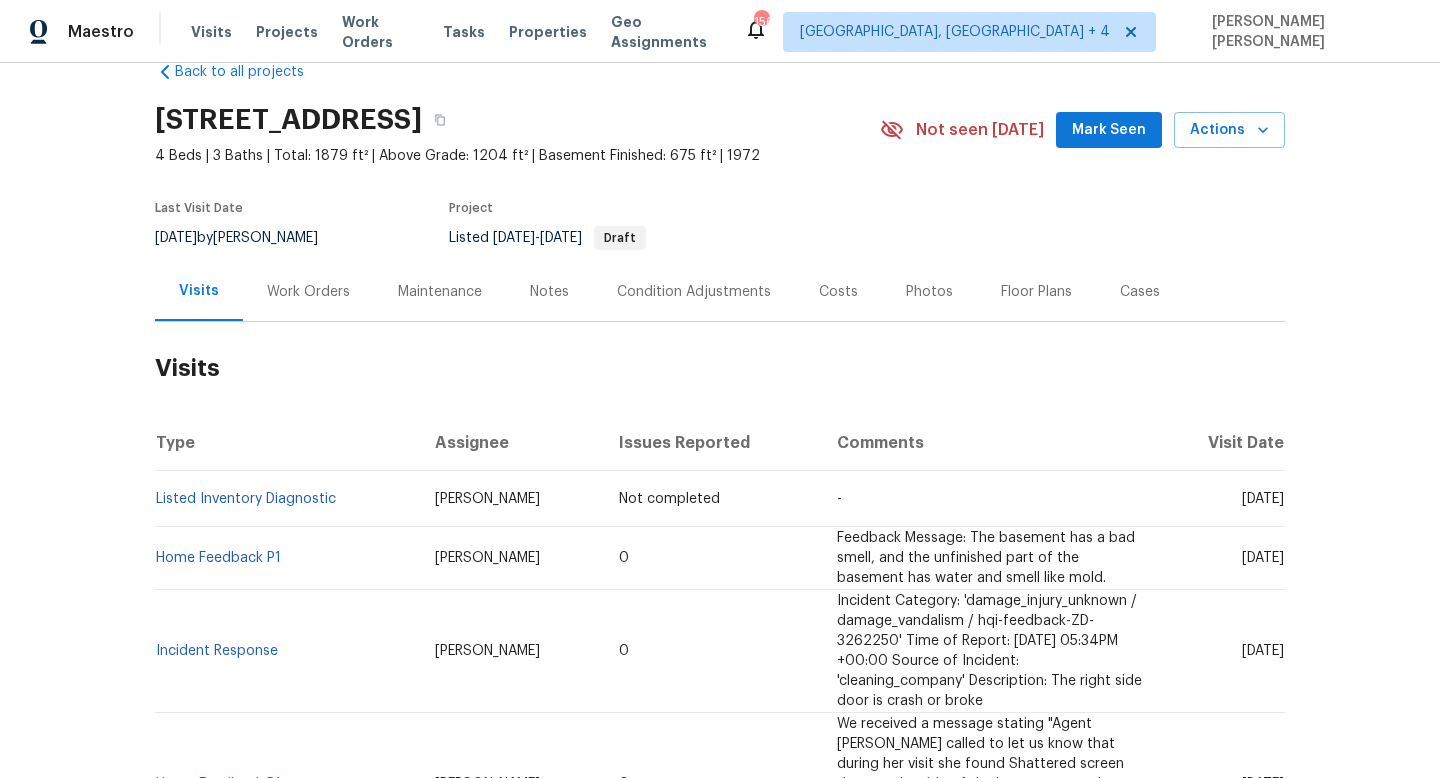click on "Feedback Message: The basement has a bad smell, and the unfinished part of the basement has water and smell like mold." at bounding box center [990, 558] 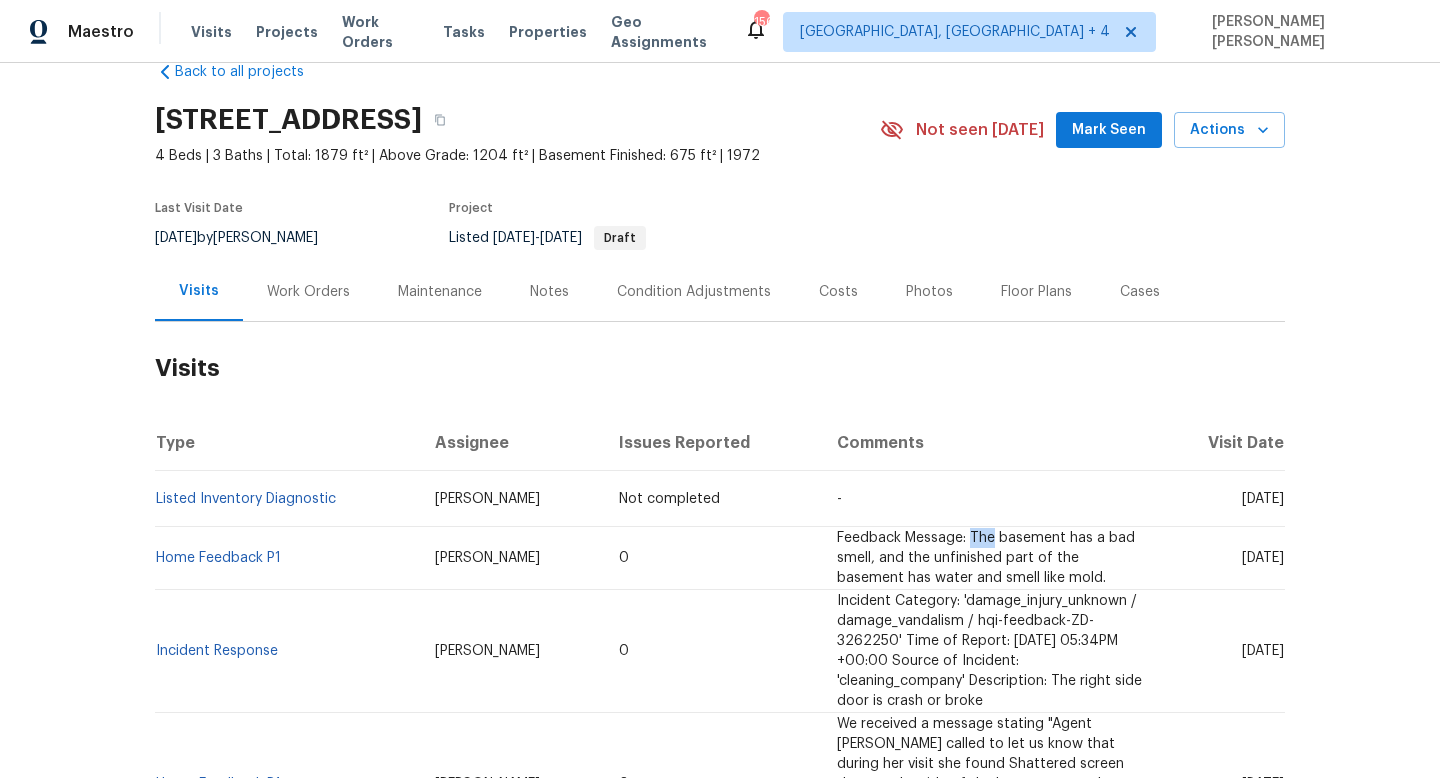 click on "Feedback Message: The basement has a bad smell, and the unfinished part of the basement has water and smell like mold." at bounding box center [990, 558] 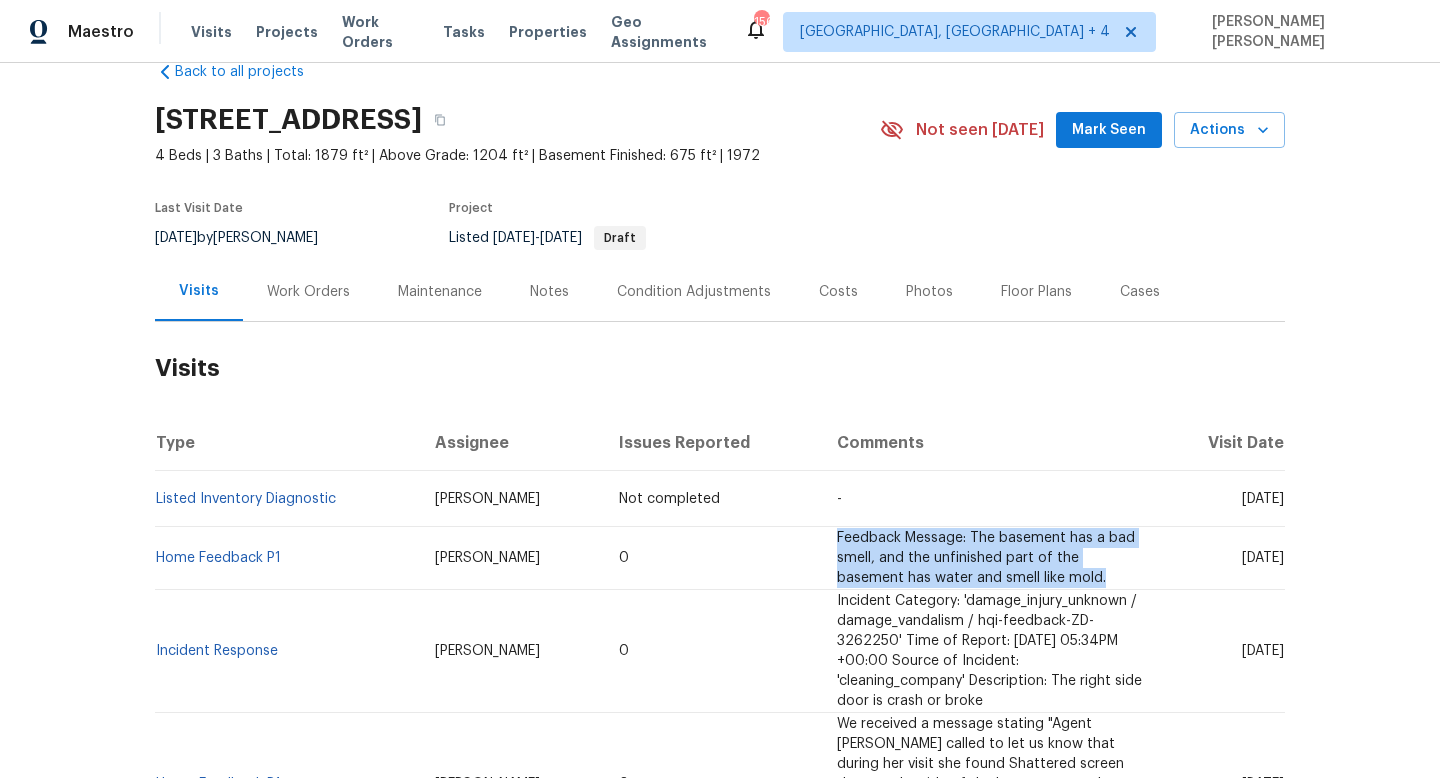 click on "Feedback Message: The basement has a bad smell, and the unfinished part of the basement has water and smell like mold." at bounding box center [990, 558] 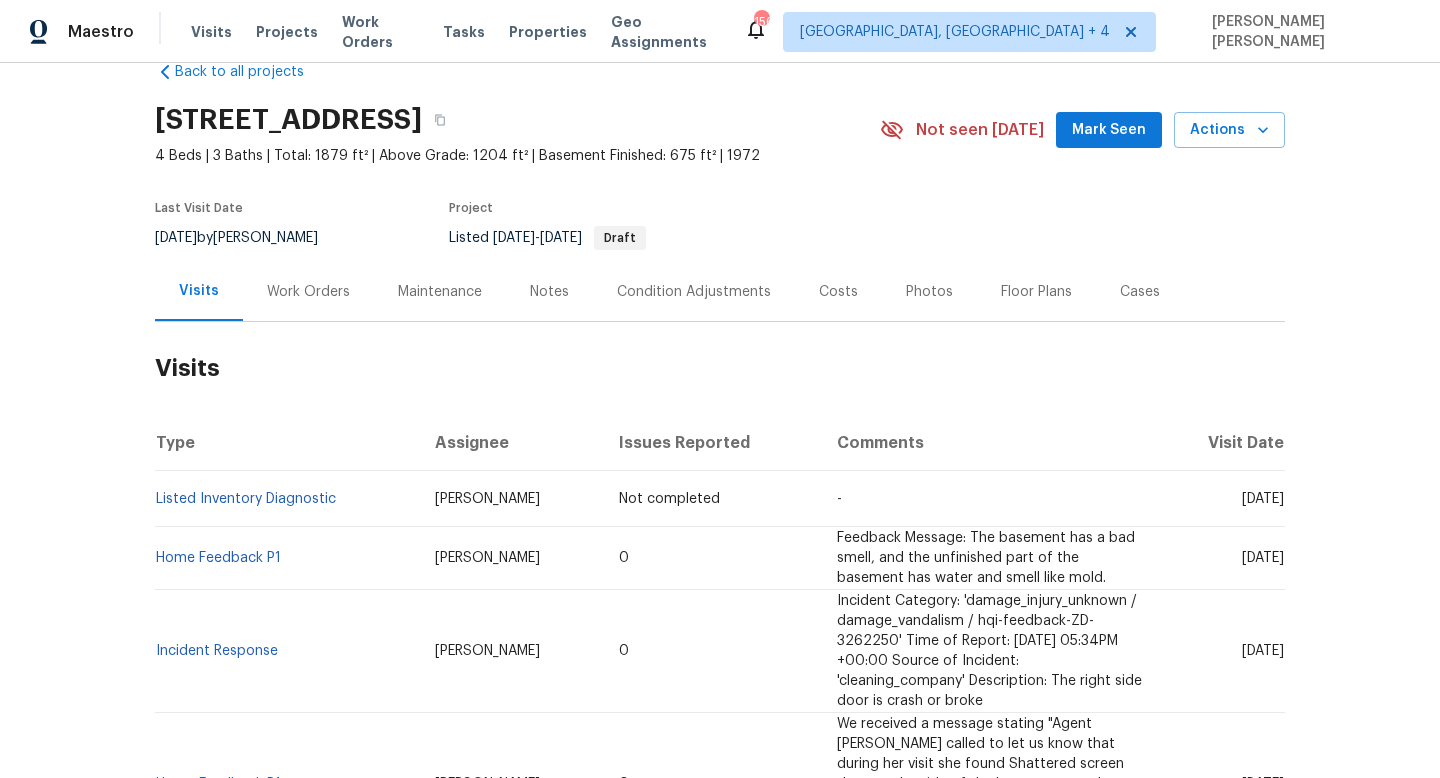 click on "Feedback Message: The basement has a bad smell, and the unfinished part of the basement has water and smell like mold." at bounding box center (990, 558) 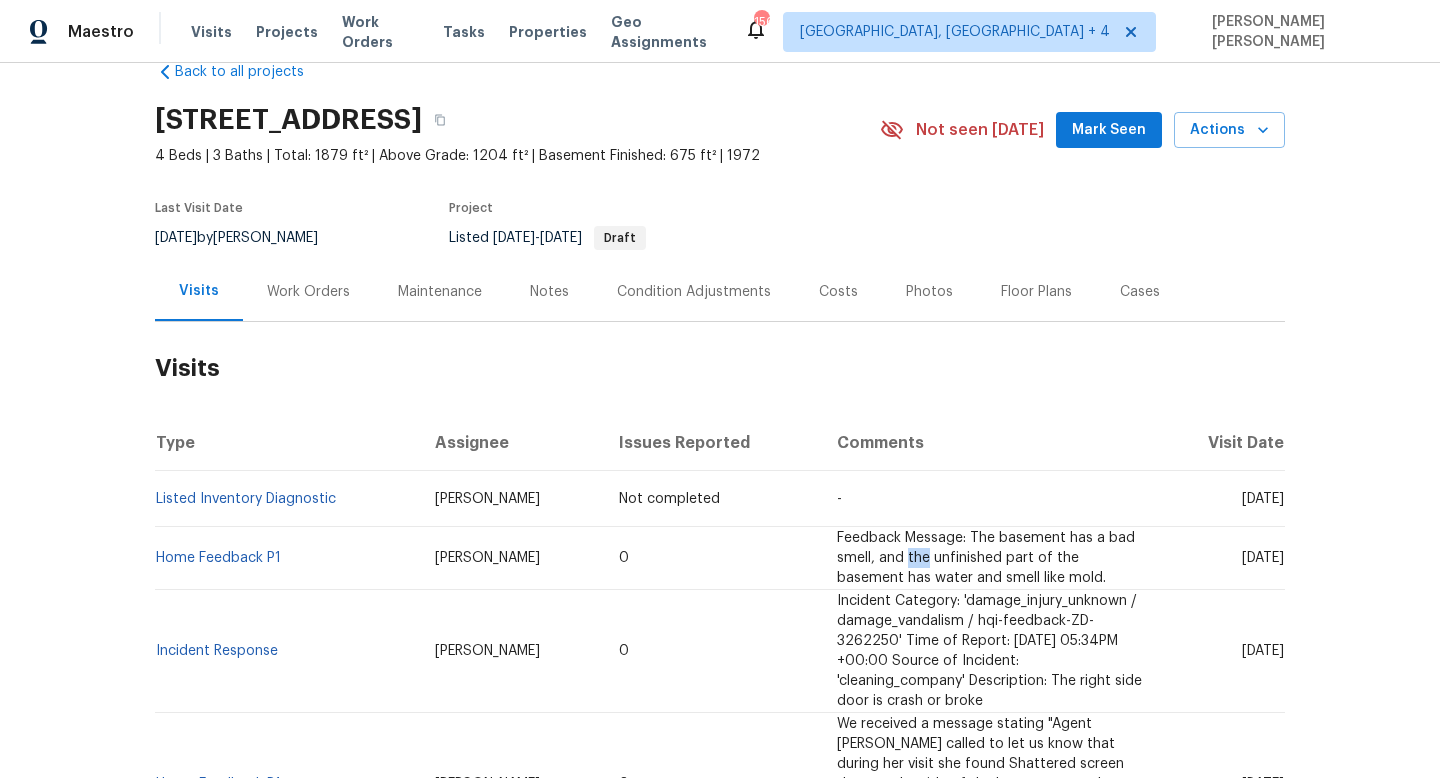click on "Feedback Message: The basement has a bad smell, and the unfinished part of the basement has water and smell like mold." at bounding box center [990, 558] 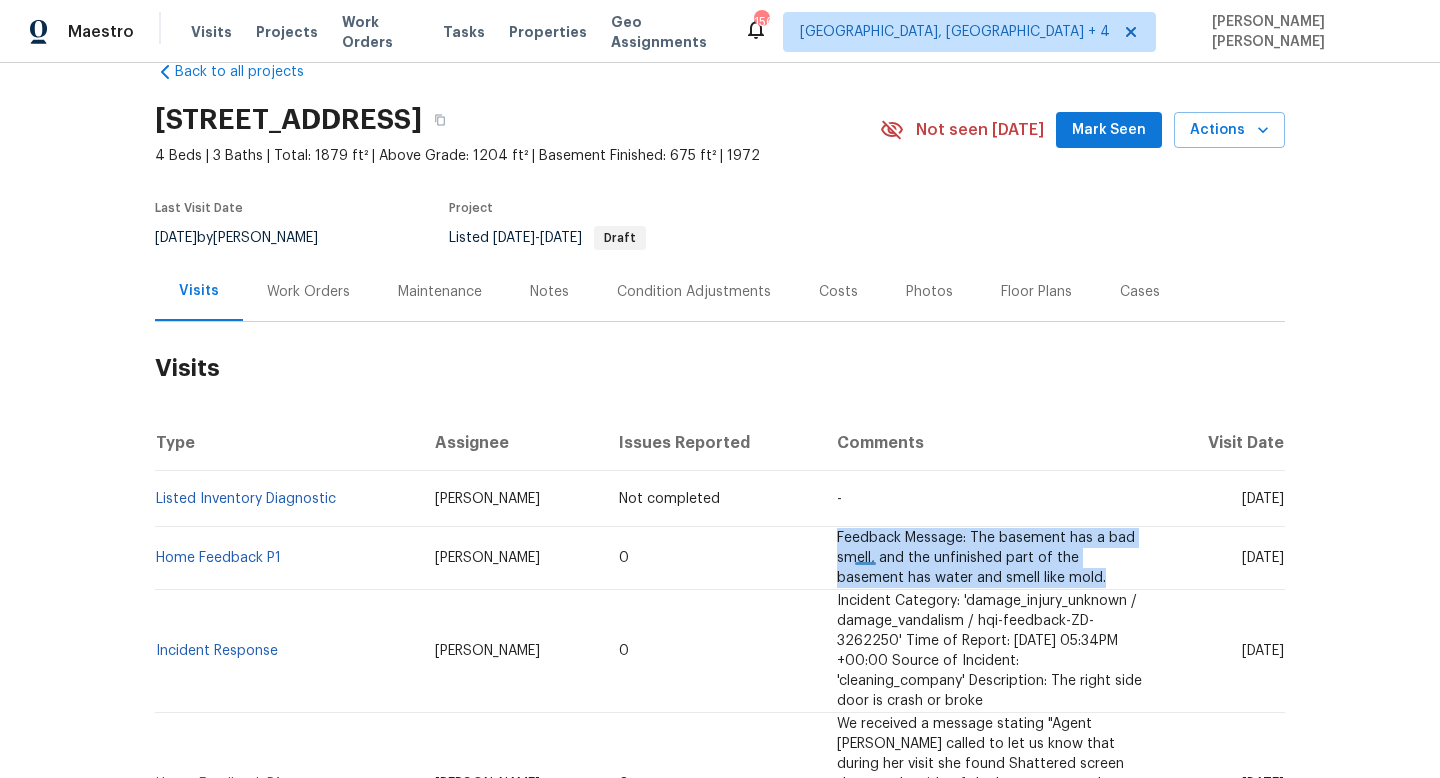 click on "Feedback Message: The basement has a bad smell, and the unfinished part of the basement has water and smell like mold." at bounding box center [990, 558] 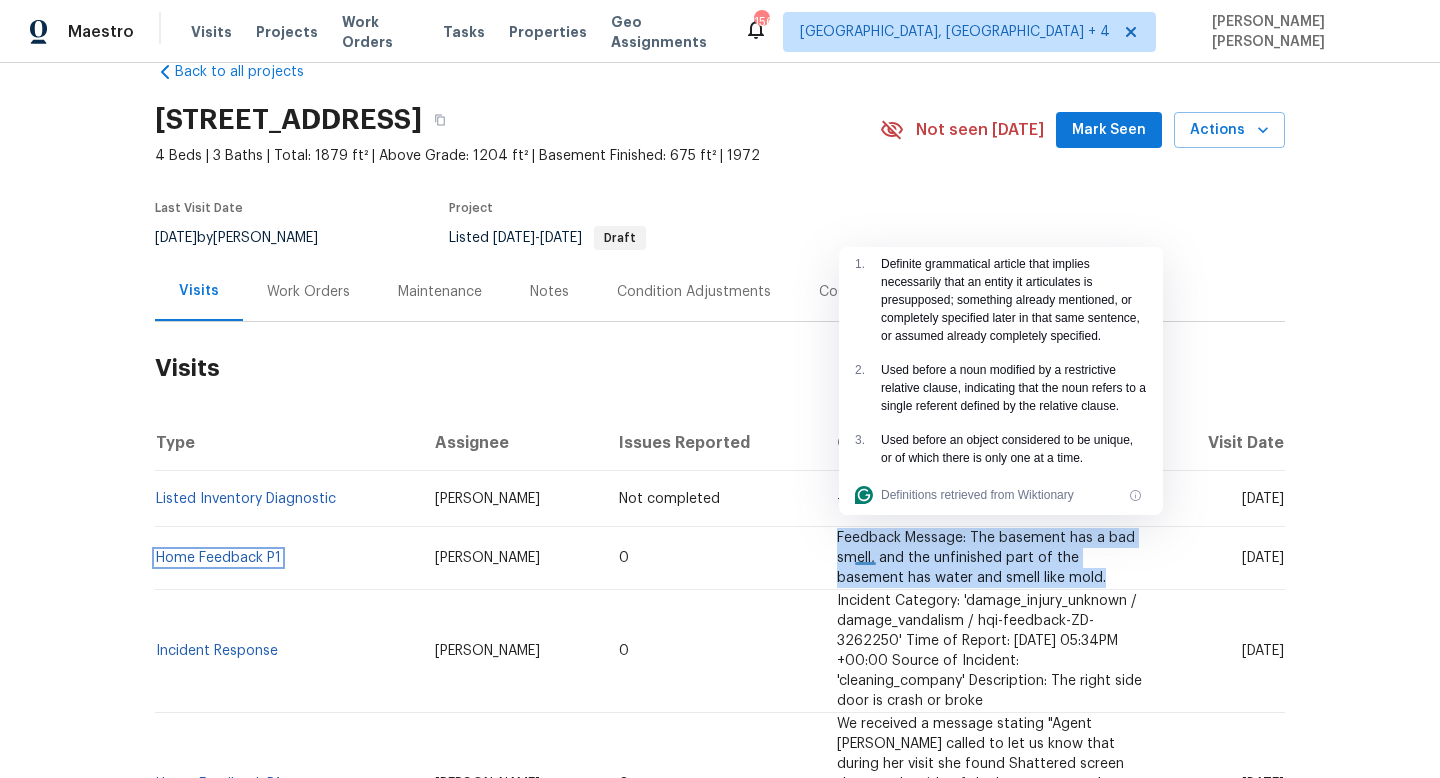 click on "Home Feedback P1" at bounding box center (218, 558) 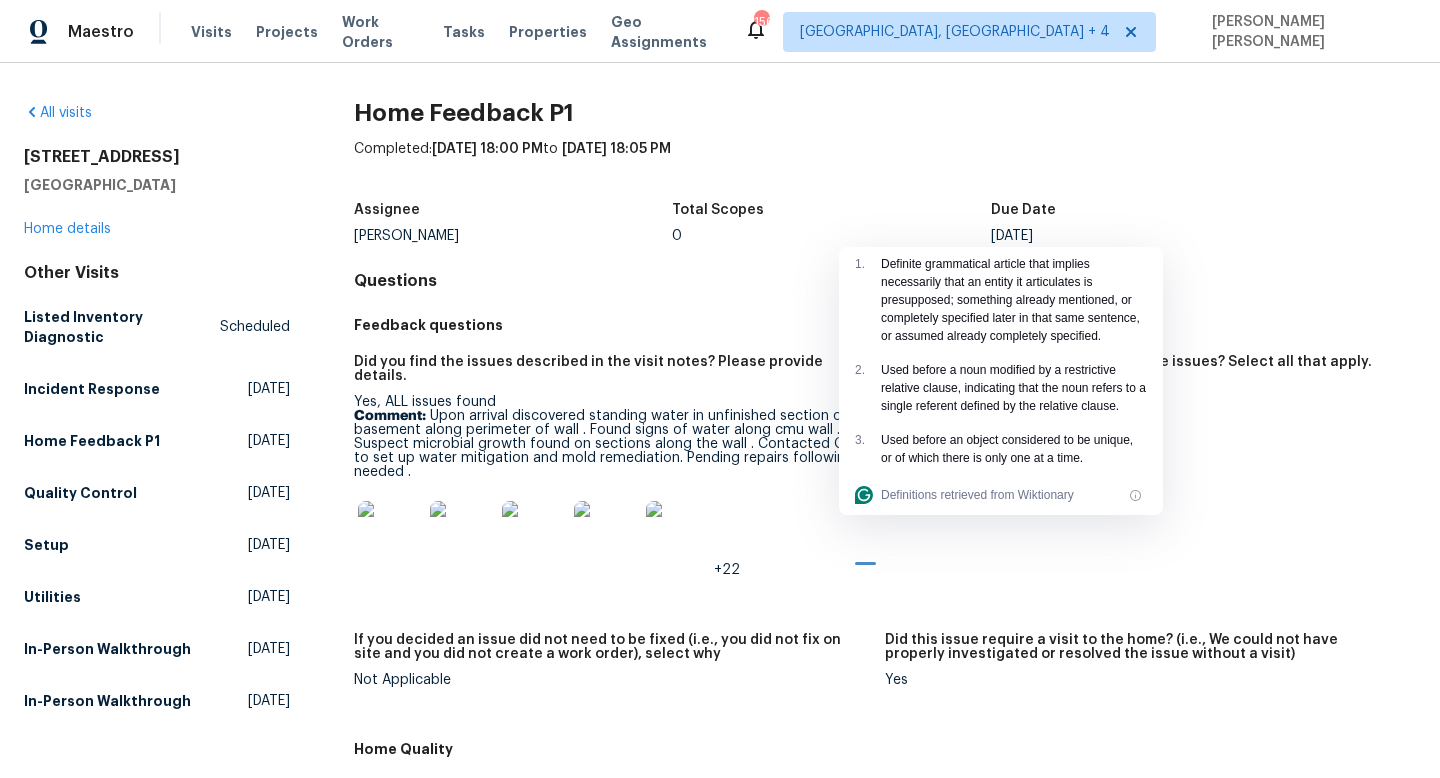 click on "Questions" at bounding box center [885, 281] 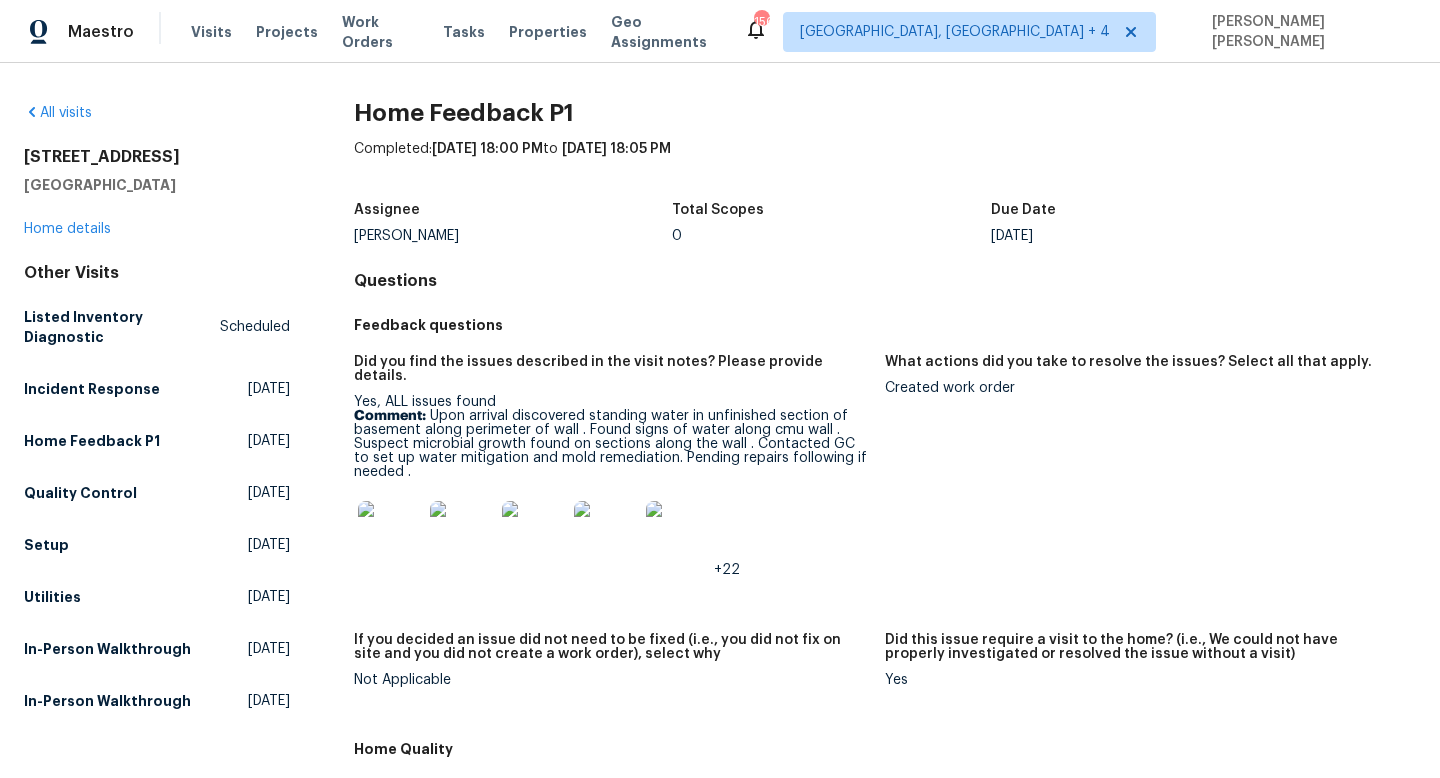 click on "Comment:   Upon arrival discovered standing water in unfinished section of basement along perimeter of wall . Found signs of water along cmu wall . Suspect microbial growth found on sections along the wall . Contacted GC to set up water mitigation and mold remediation. Pending repairs following if needed ." at bounding box center [611, 444] 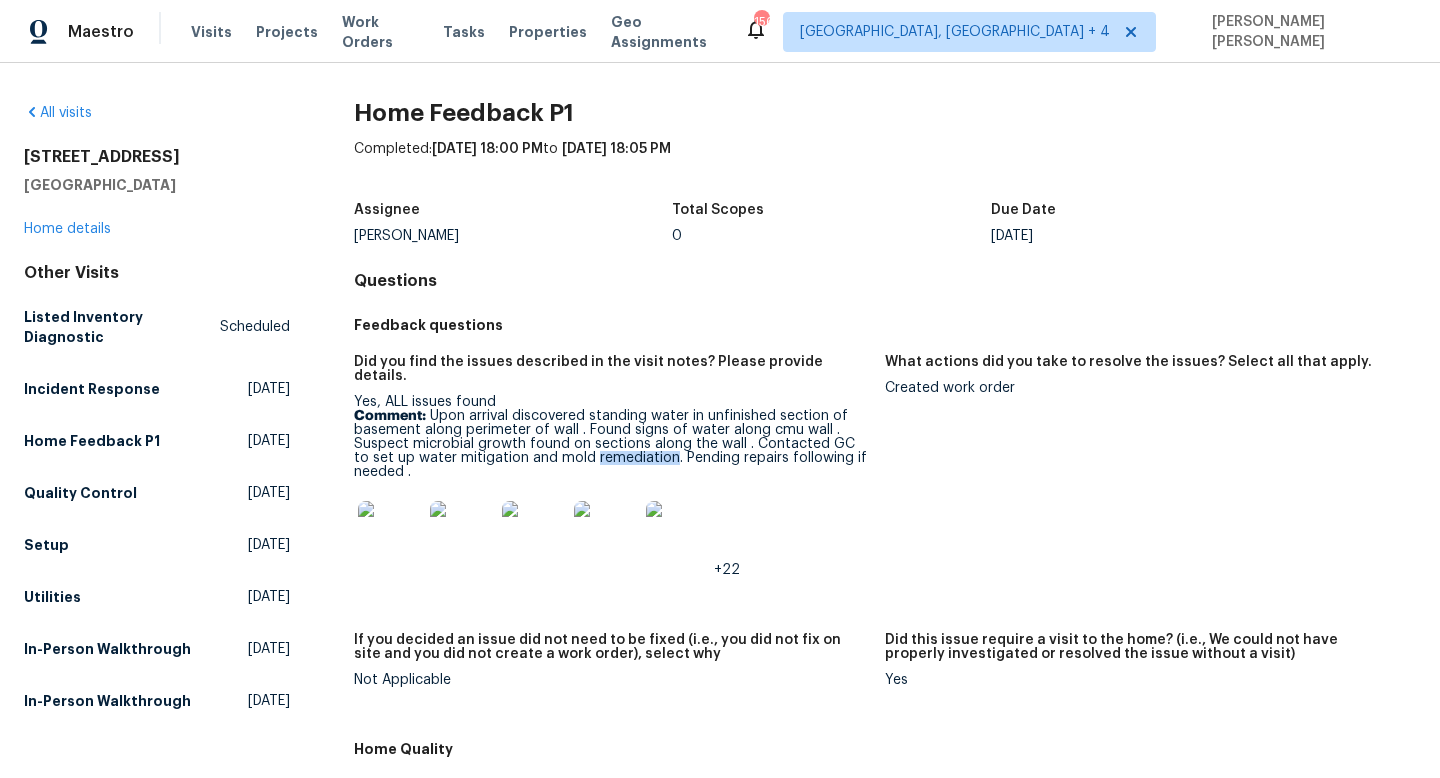 click on "Comment:   Upon arrival discovered standing water in unfinished section of basement along perimeter of wall . Found signs of water along cmu wall . Suspect microbial growth found on sections along the wall . Contacted GC to set up water mitigation and mold remediation. Pending repairs following if needed ." at bounding box center (611, 444) 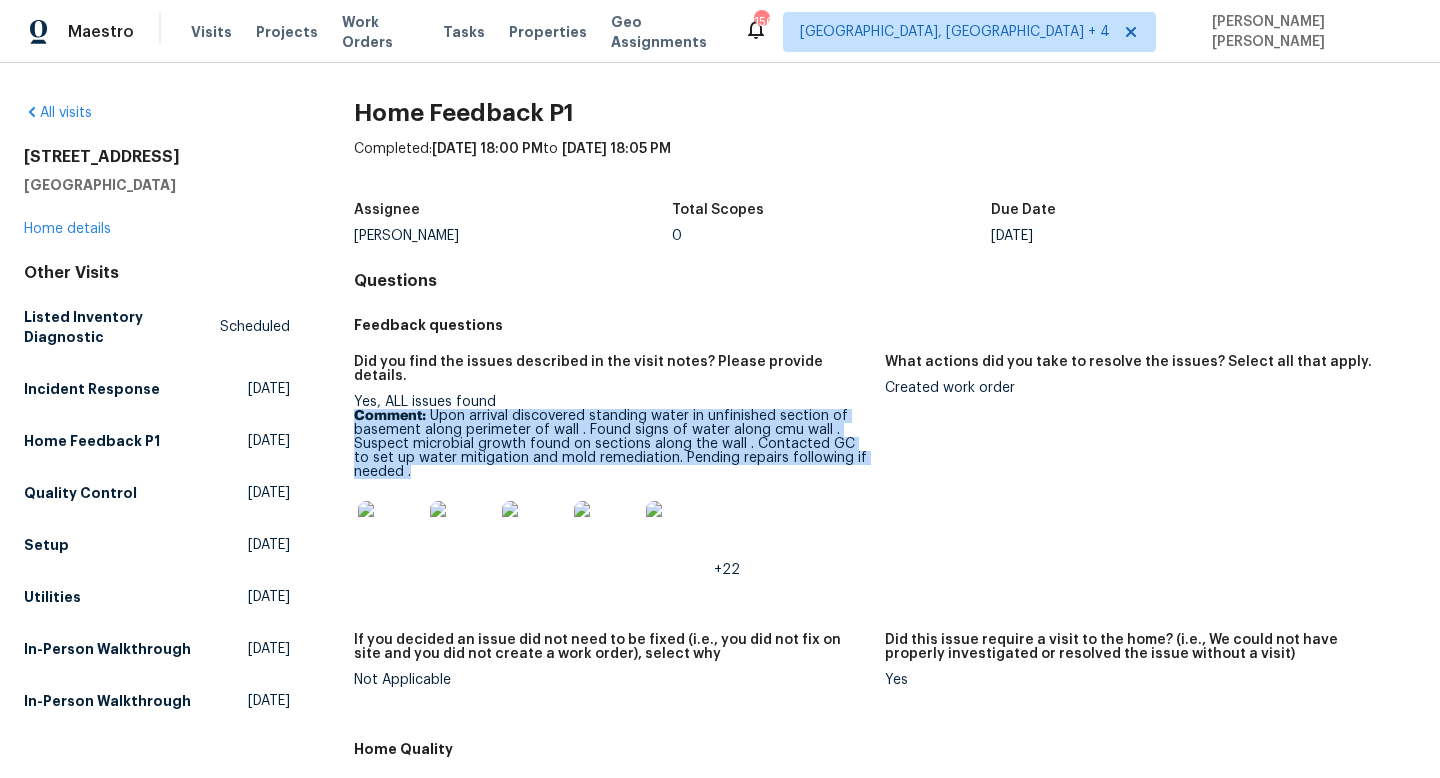 click on "Comment:   Upon arrival discovered standing water in unfinished section of basement along perimeter of wall . Found signs of water along cmu wall . Suspect microbial growth found on sections along the wall . Contacted GC to set up water mitigation and mold remediation. Pending repairs following if needed ." at bounding box center (611, 444) 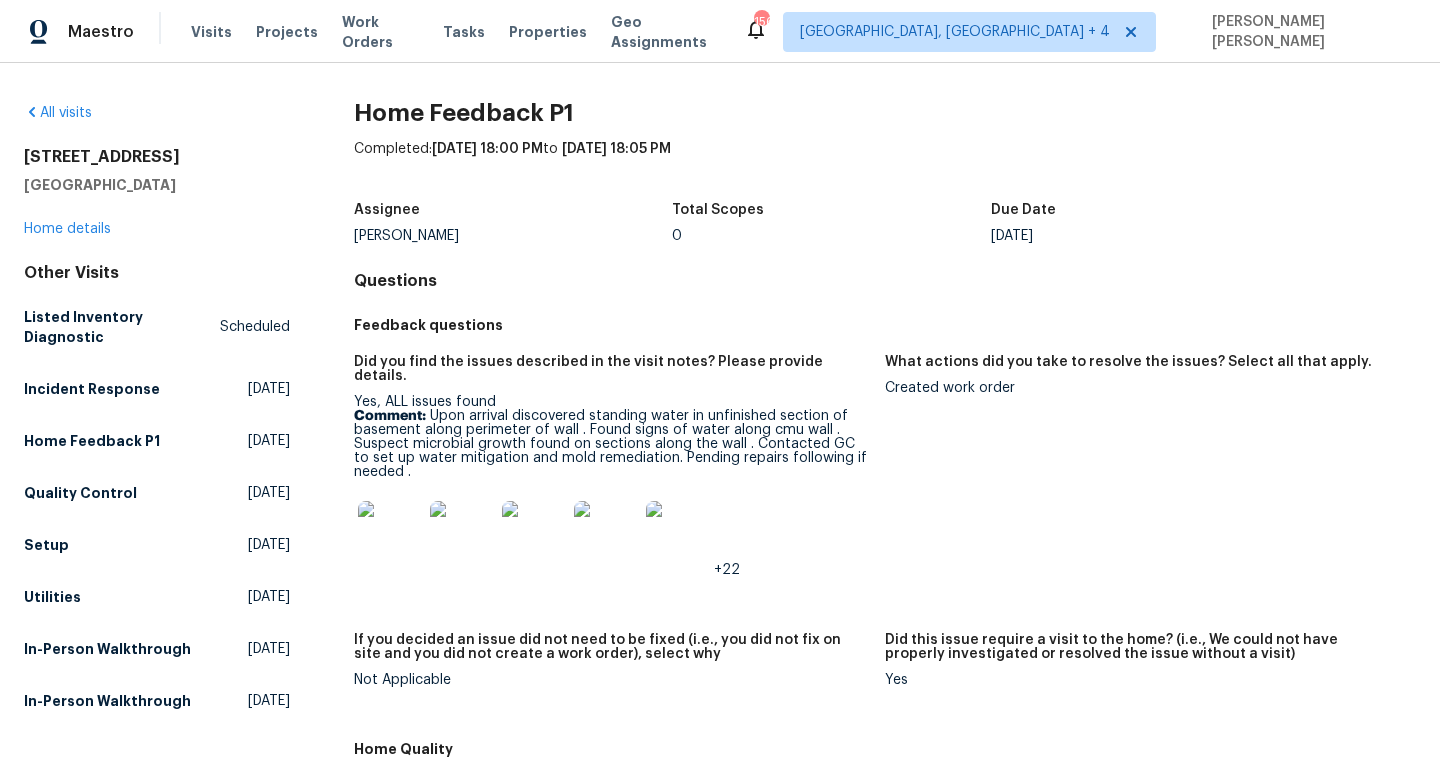 click at bounding box center [390, 533] 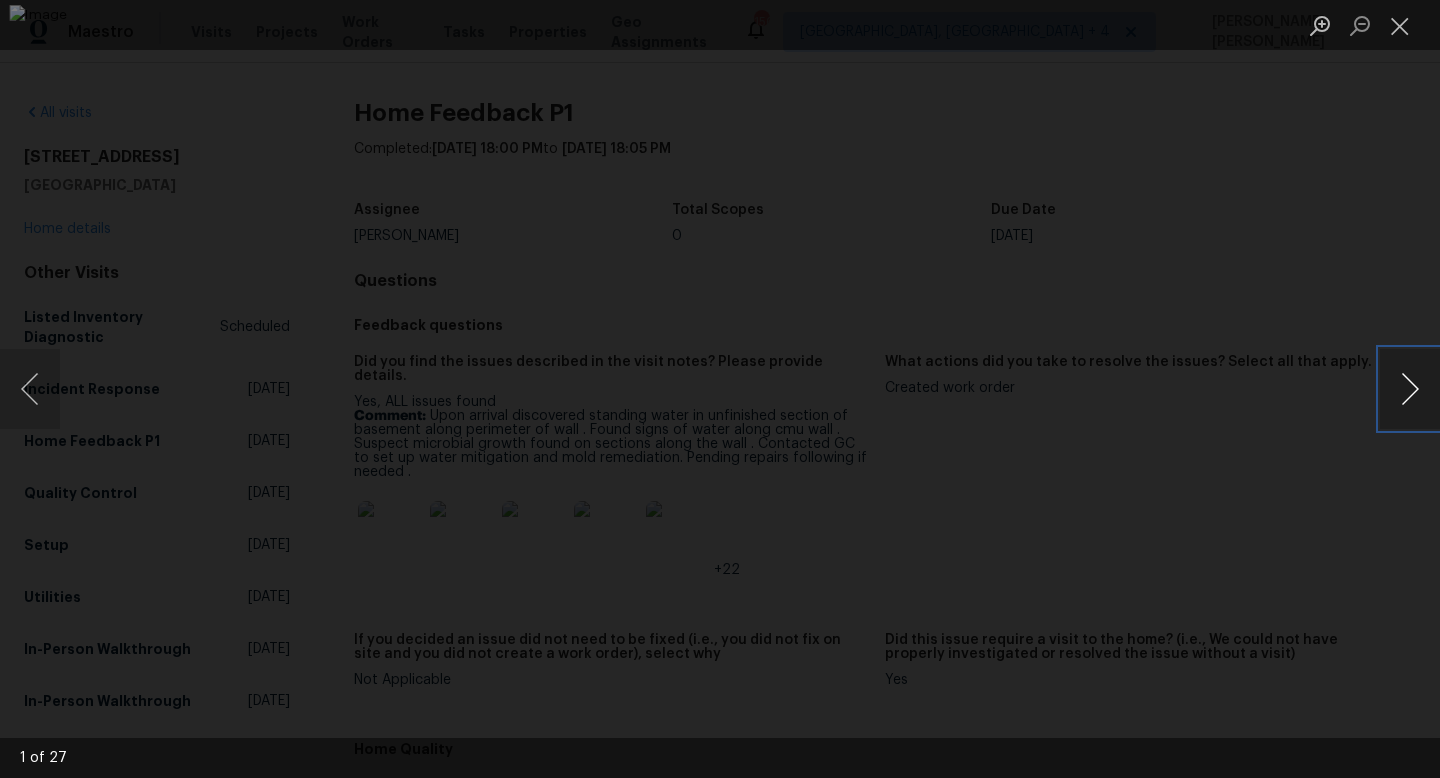 click at bounding box center (1410, 389) 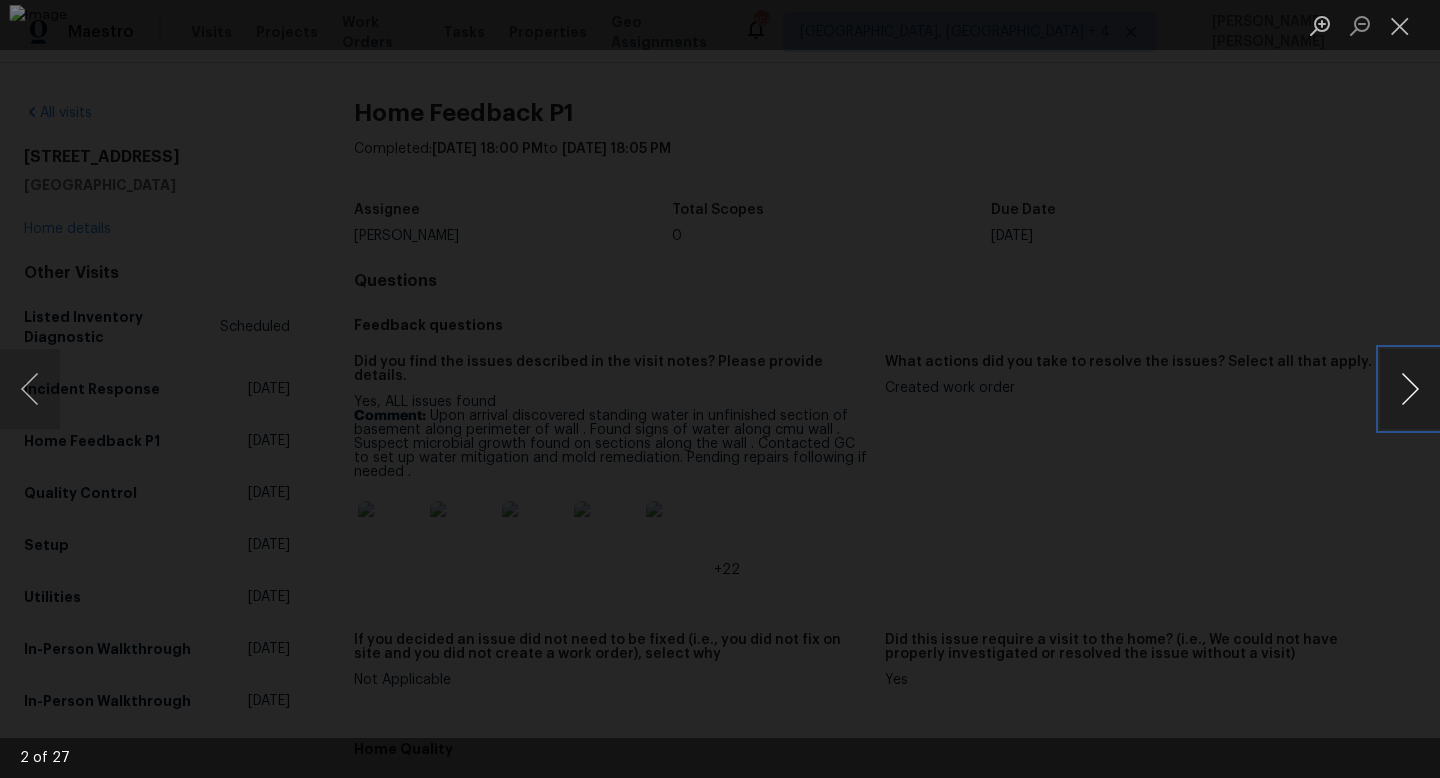 click at bounding box center [1410, 389] 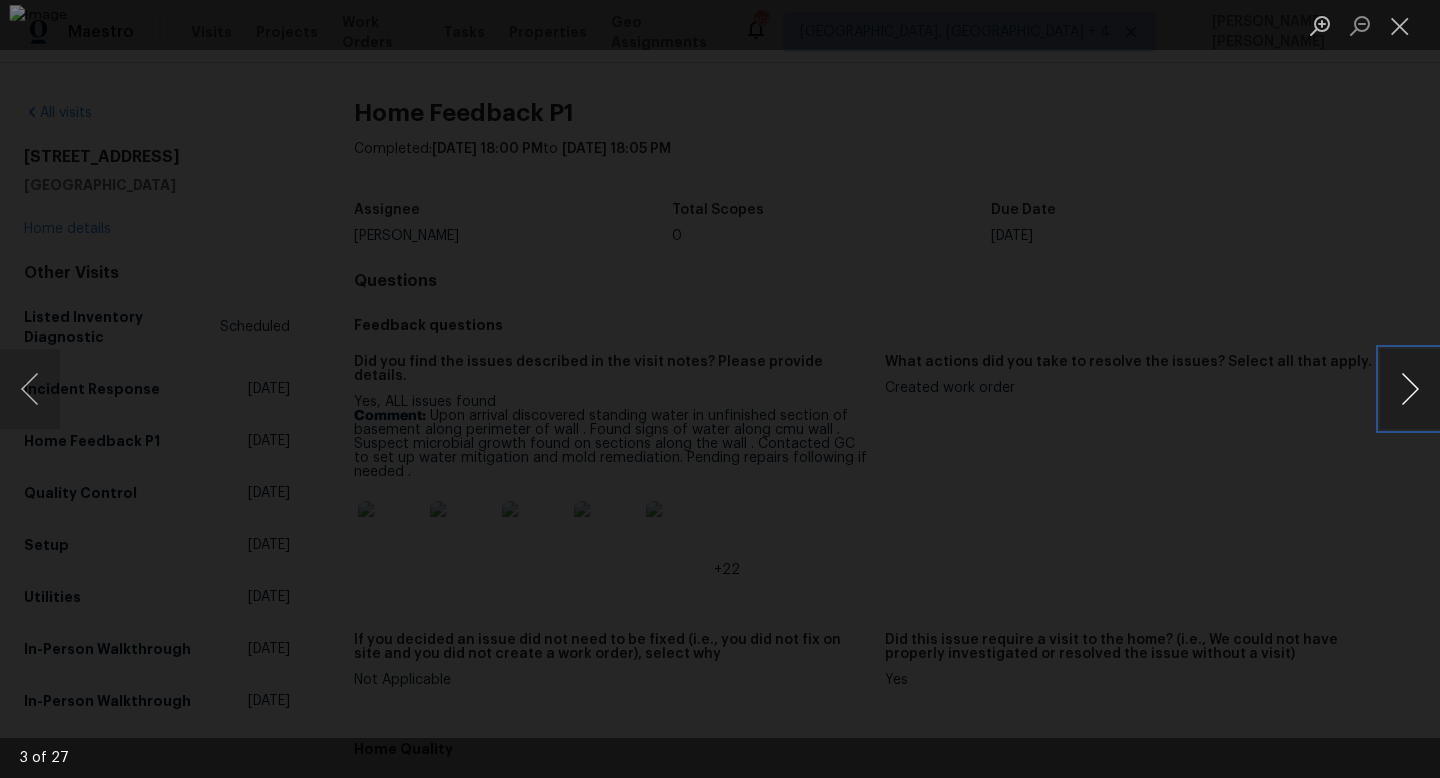 click at bounding box center [1410, 389] 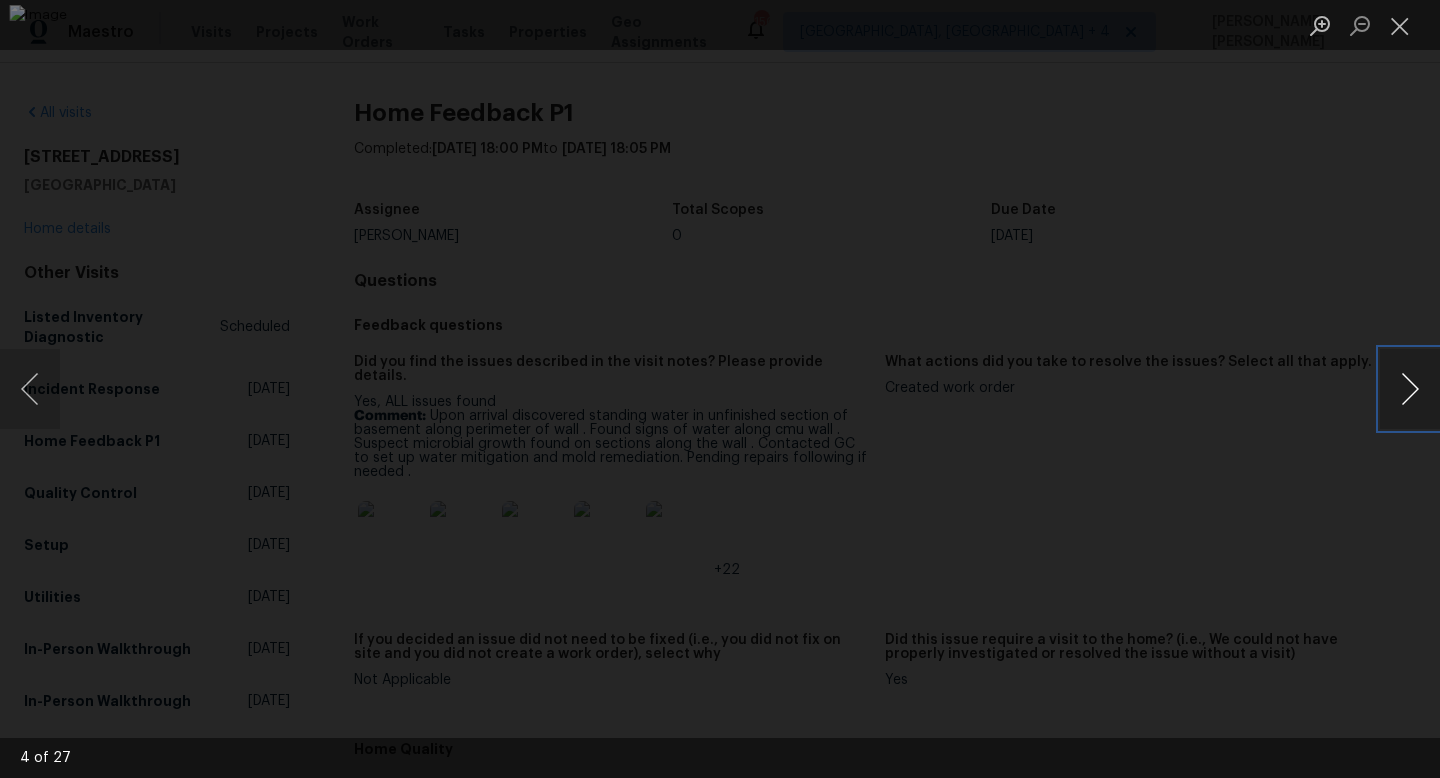 click at bounding box center (1410, 389) 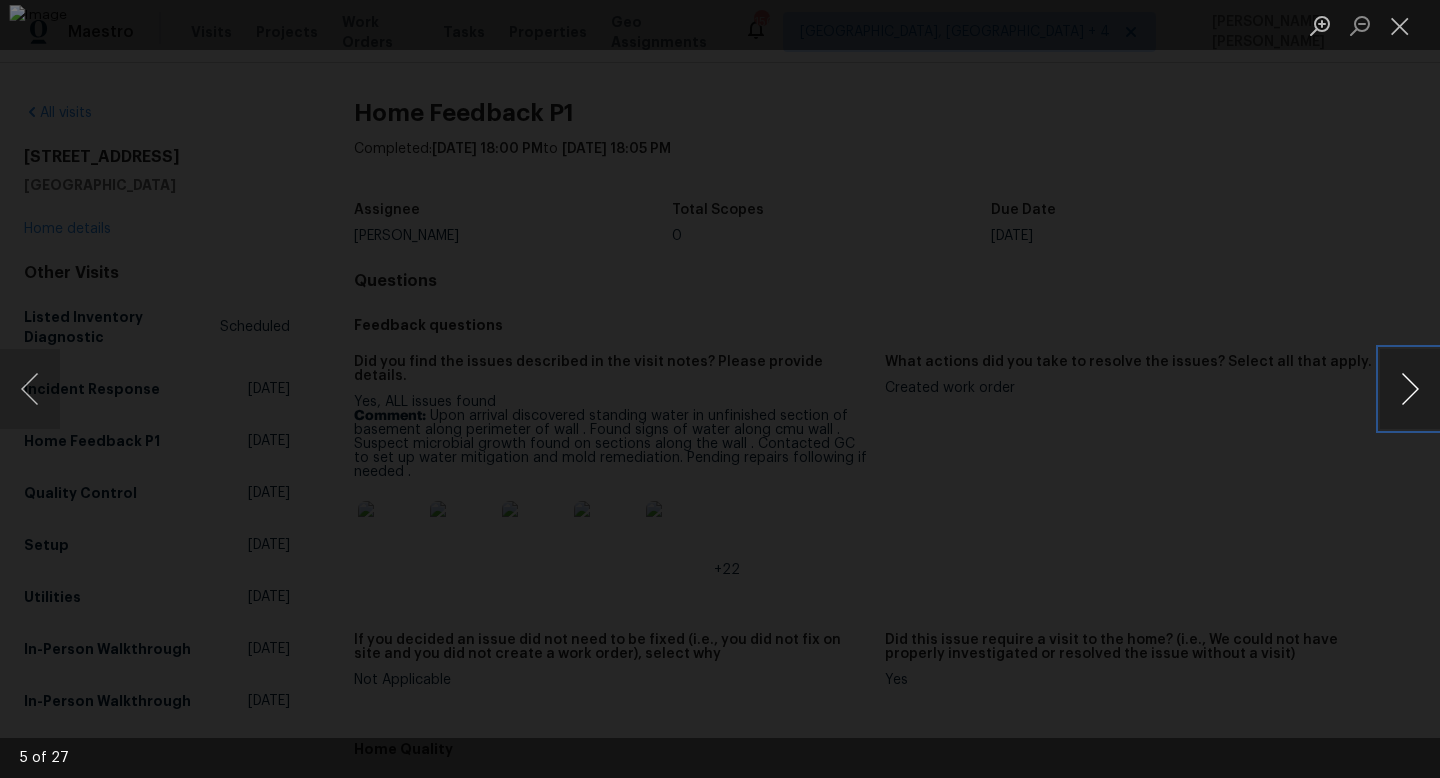 click at bounding box center (1410, 389) 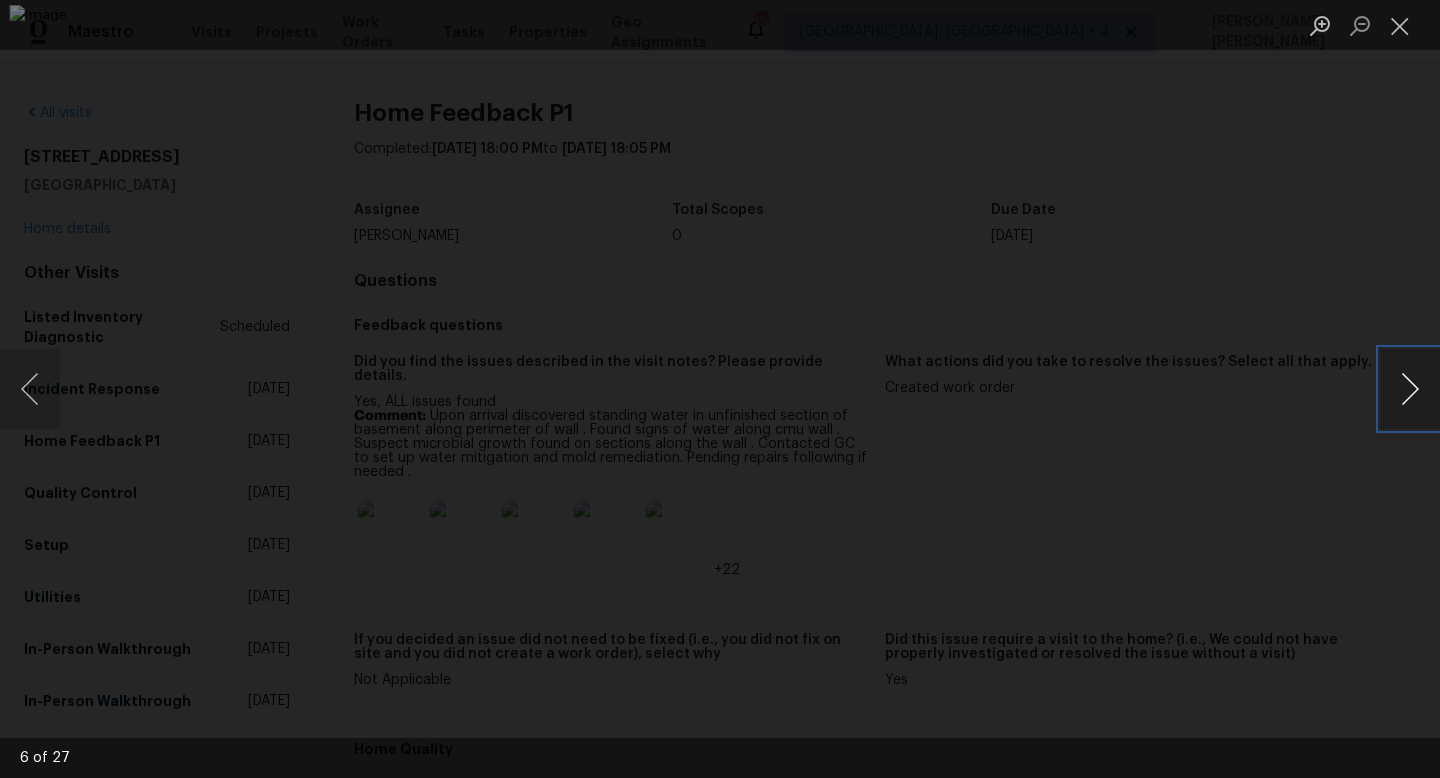 click at bounding box center [1410, 389] 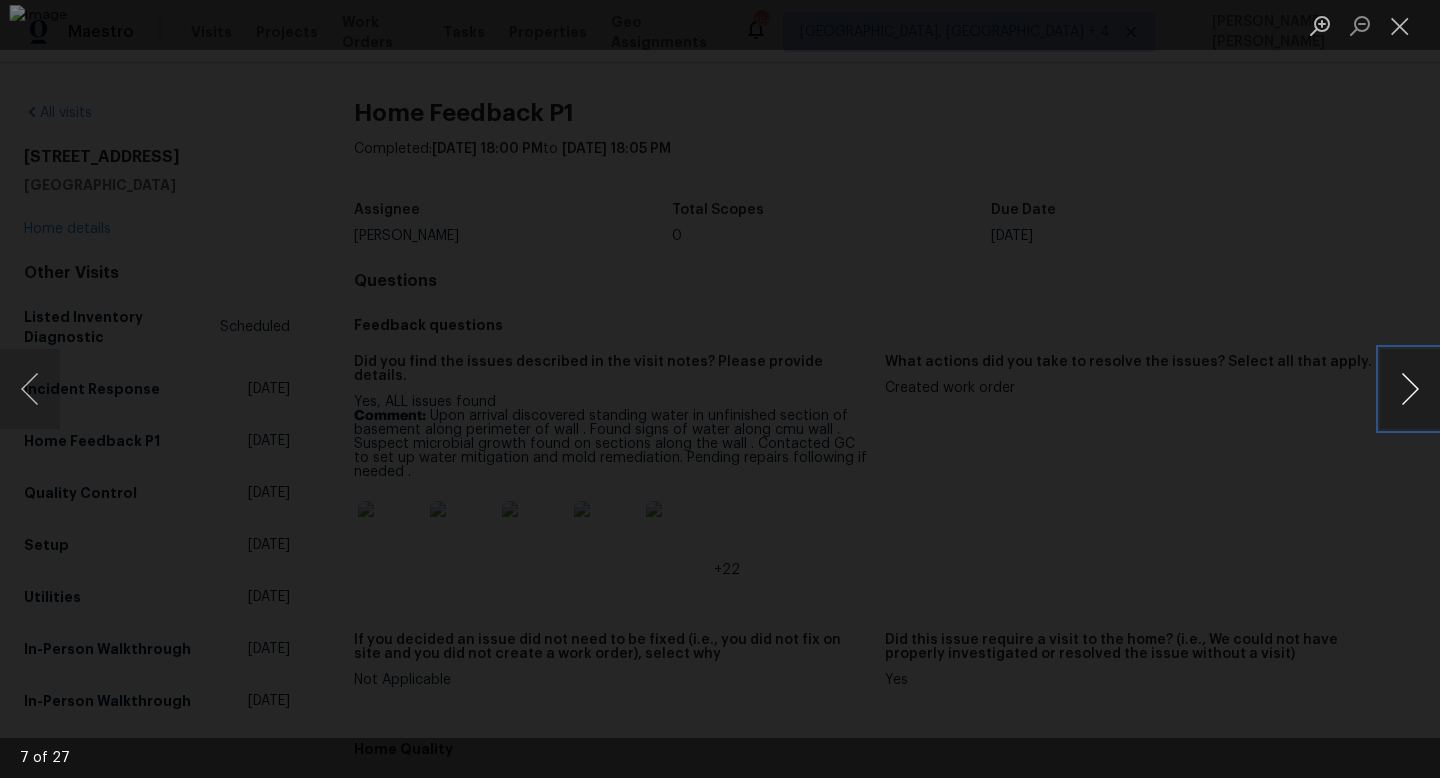 click at bounding box center (1410, 389) 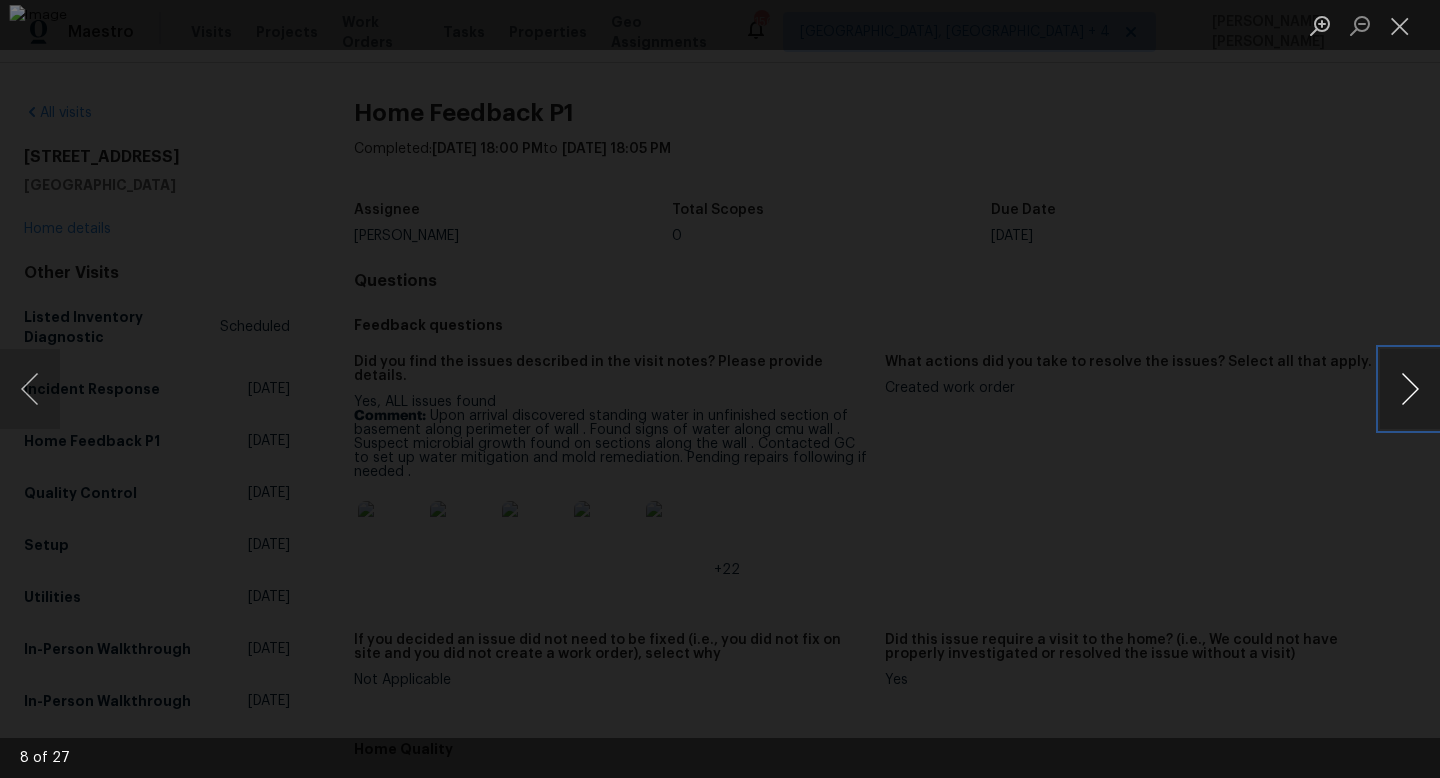 click at bounding box center [1410, 389] 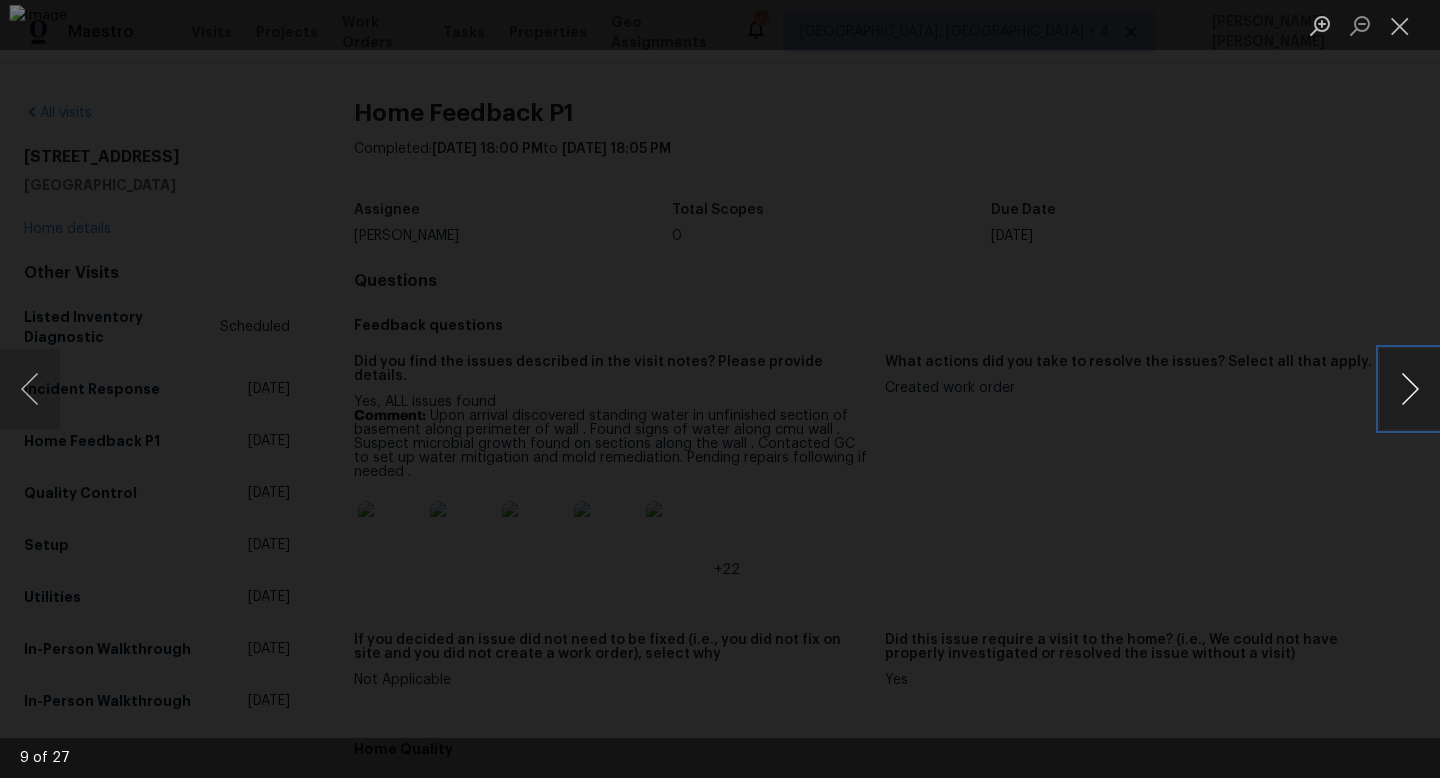 click at bounding box center (1410, 389) 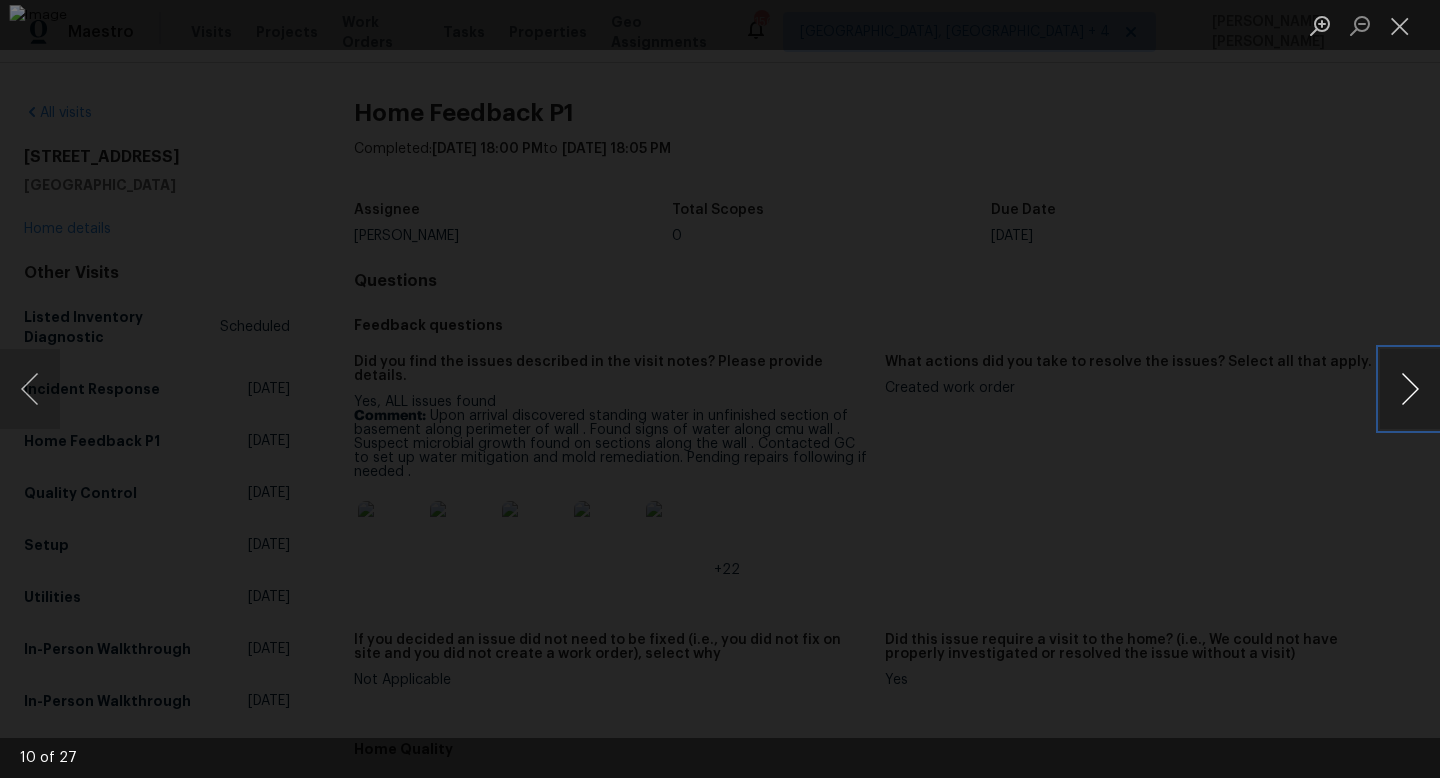 click at bounding box center (1410, 389) 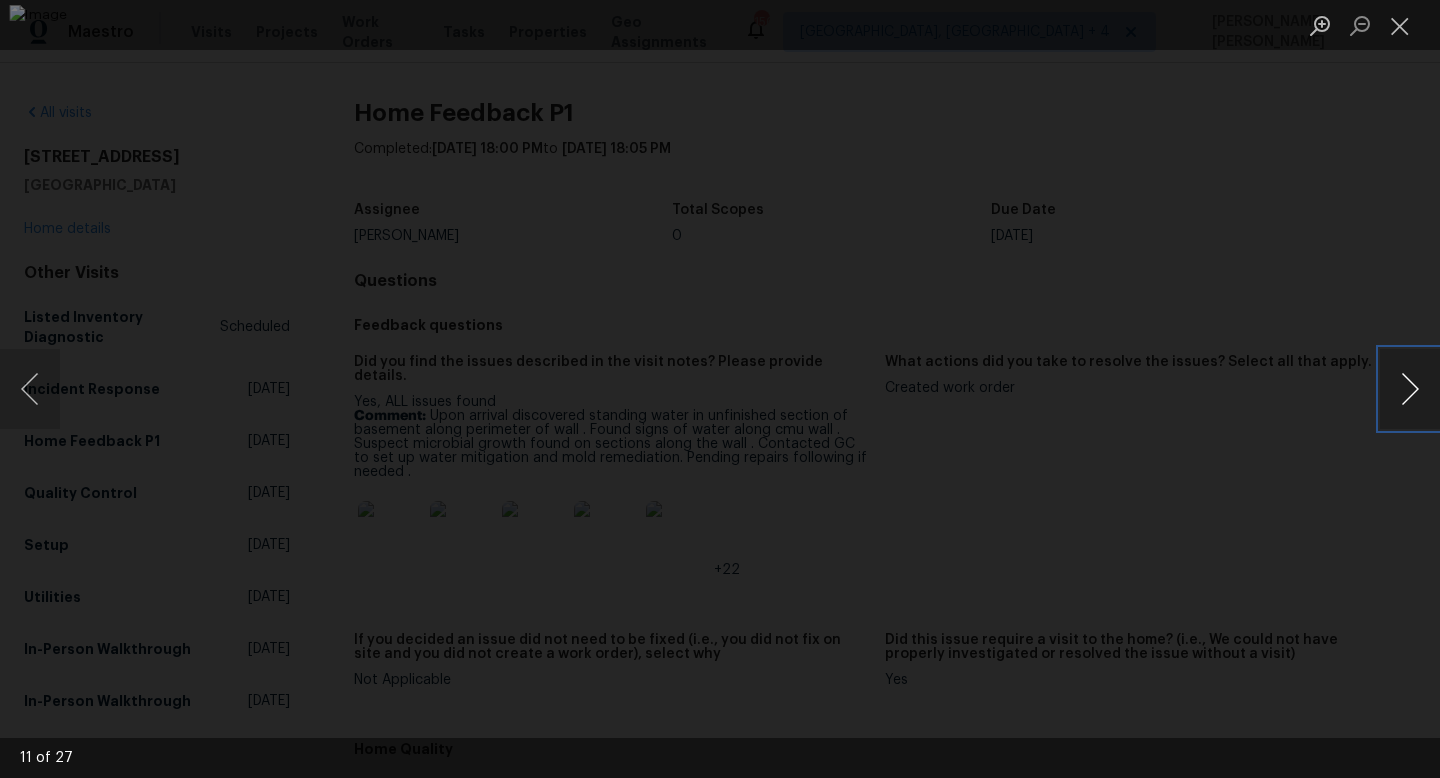 click at bounding box center (1410, 389) 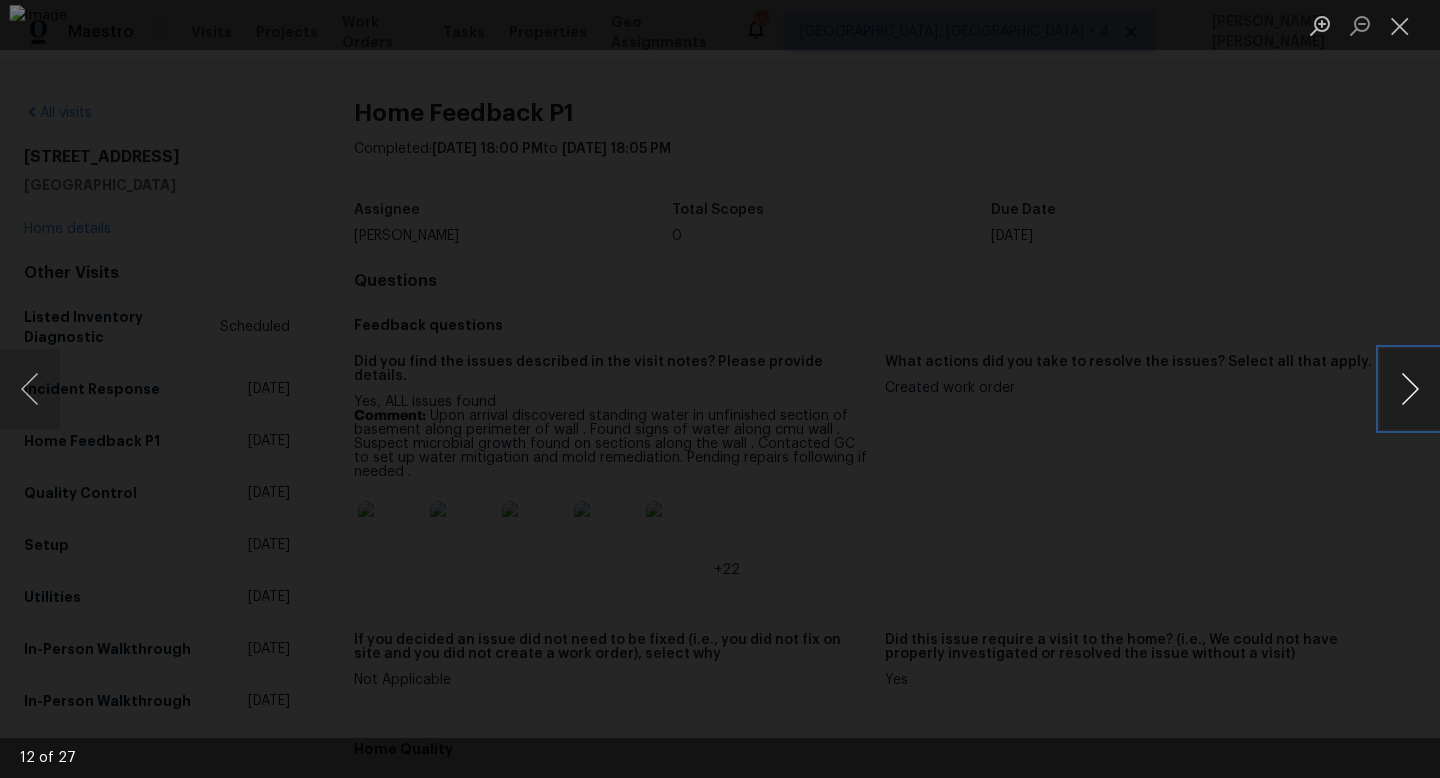 click at bounding box center (1410, 389) 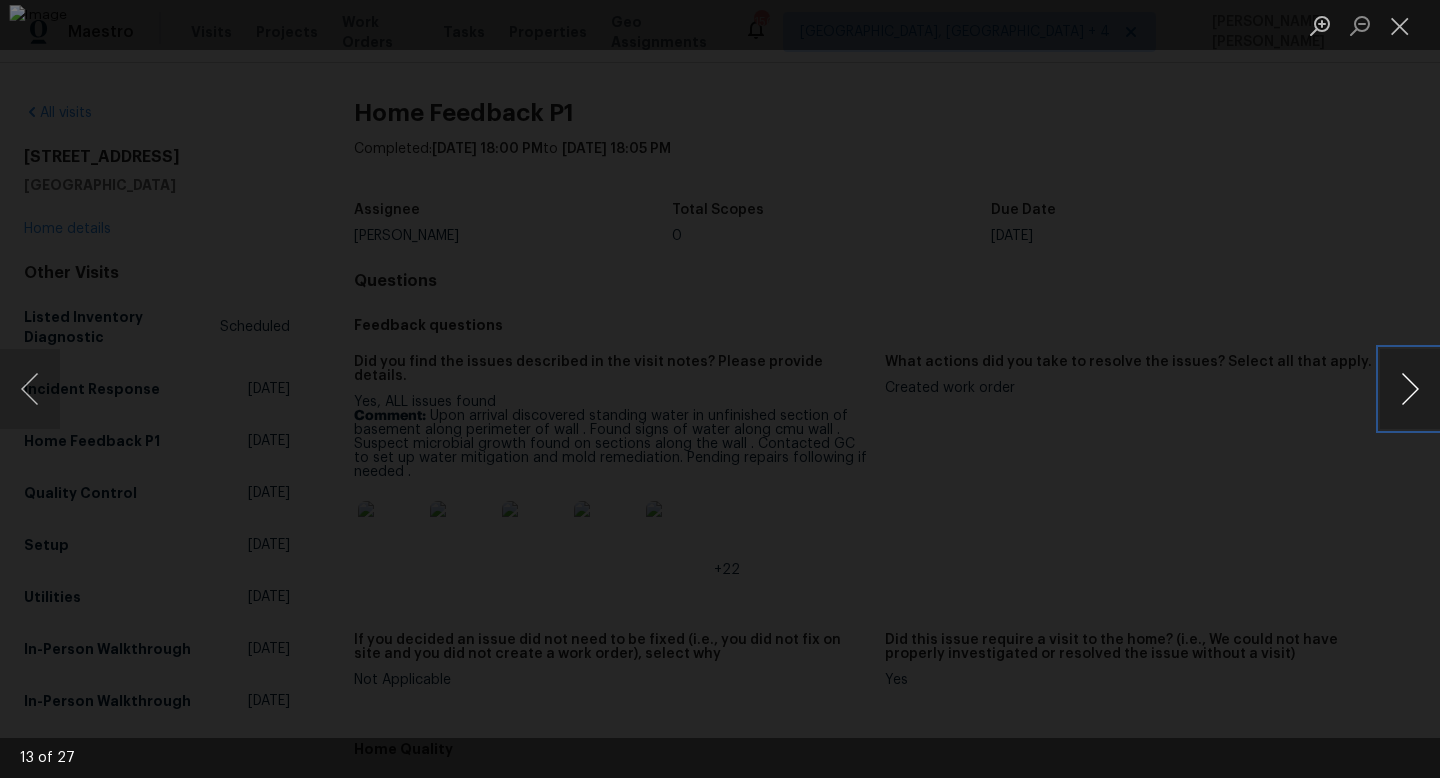 click at bounding box center [1410, 389] 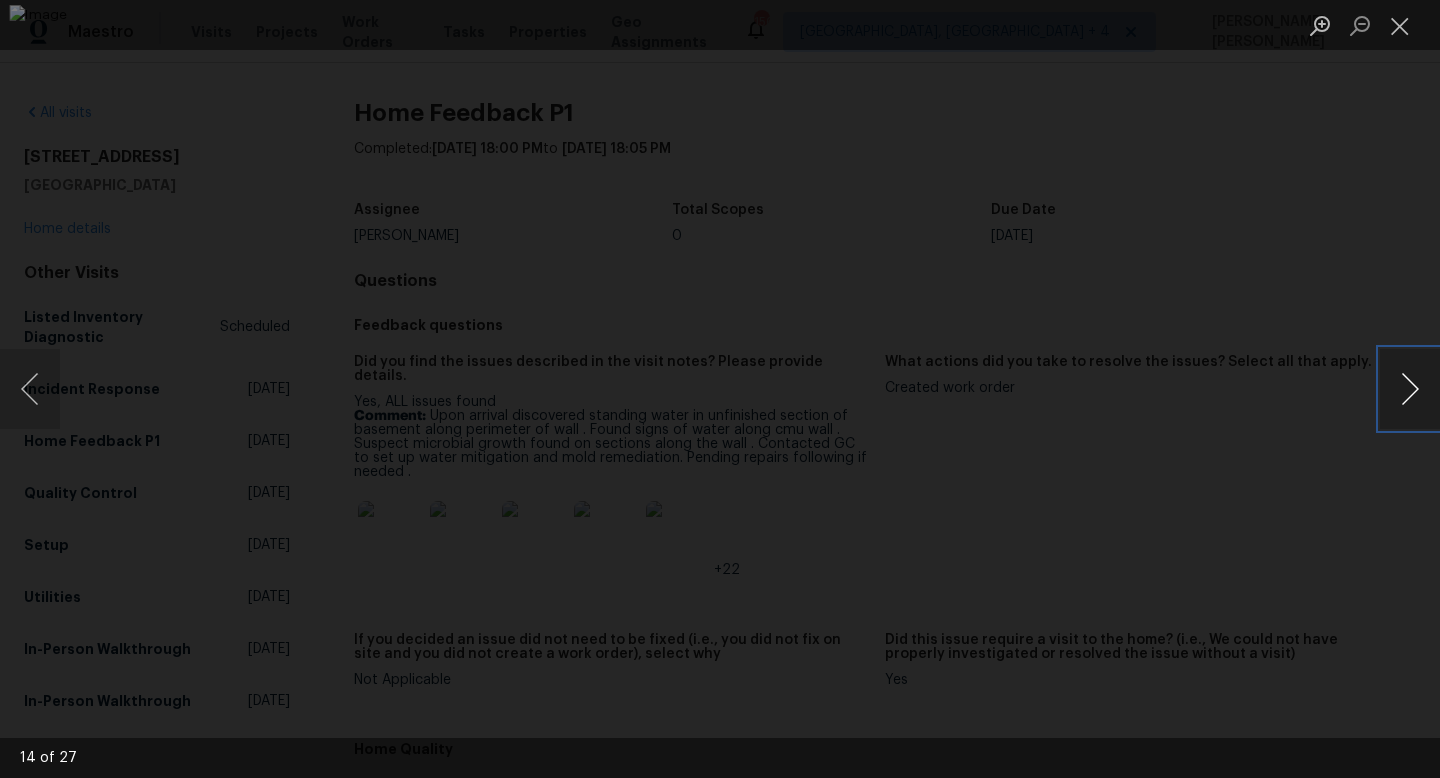click at bounding box center (1410, 389) 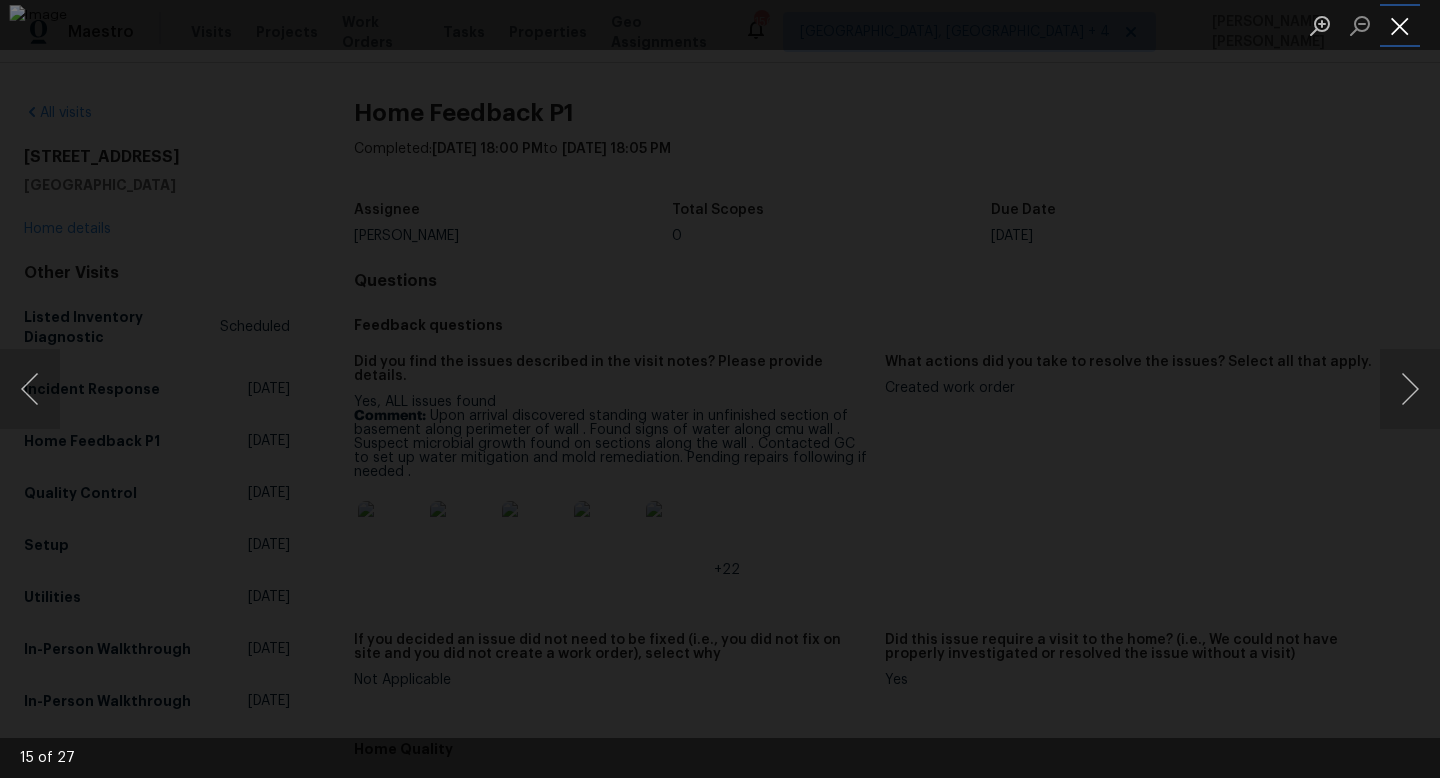 click at bounding box center [1400, 25] 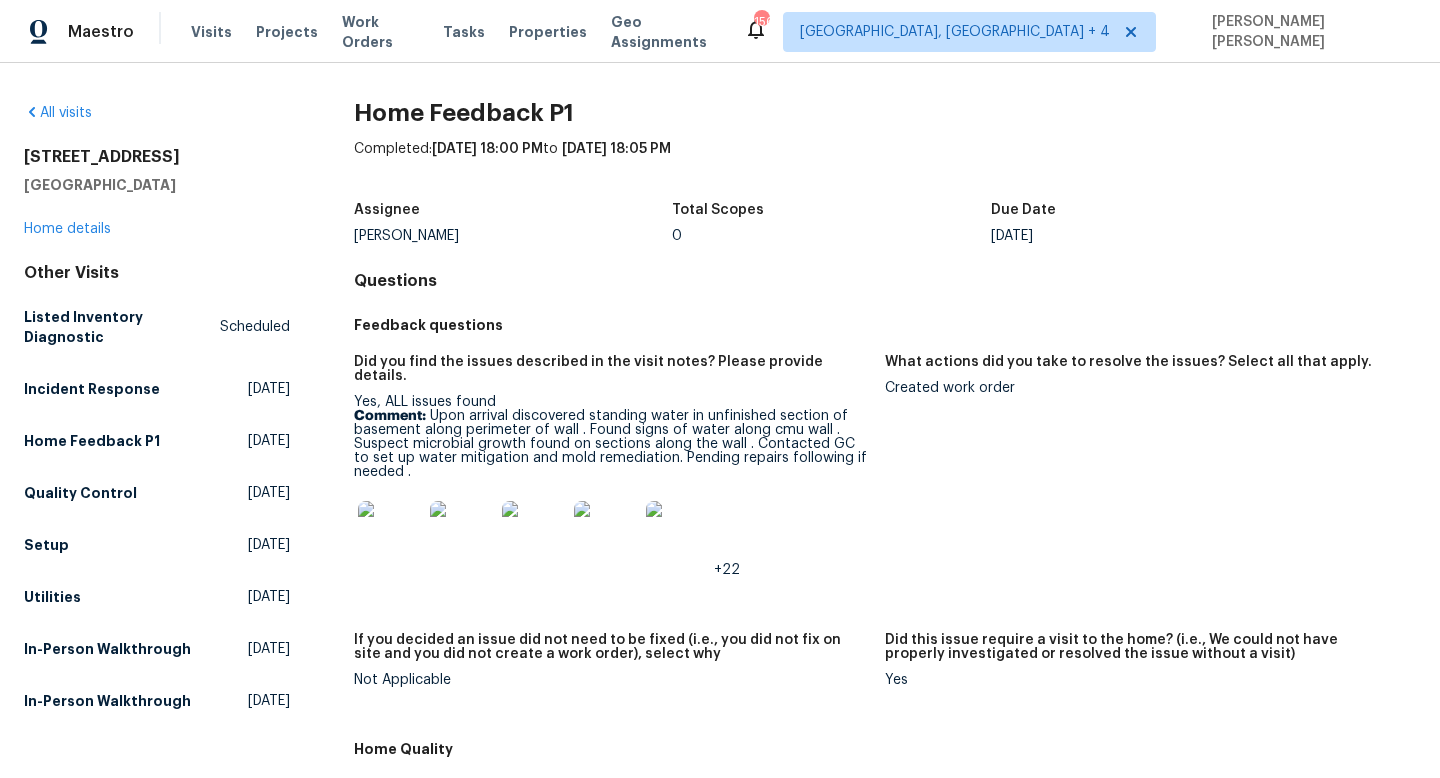 click on "Comment:   Upon arrival discovered standing water in unfinished section of basement along perimeter of wall . Found signs of water along cmu wall . Suspect microbial growth found on sections along the wall . Contacted GC to set up water mitigation and mold remediation. Pending repairs following if needed ." at bounding box center [611, 444] 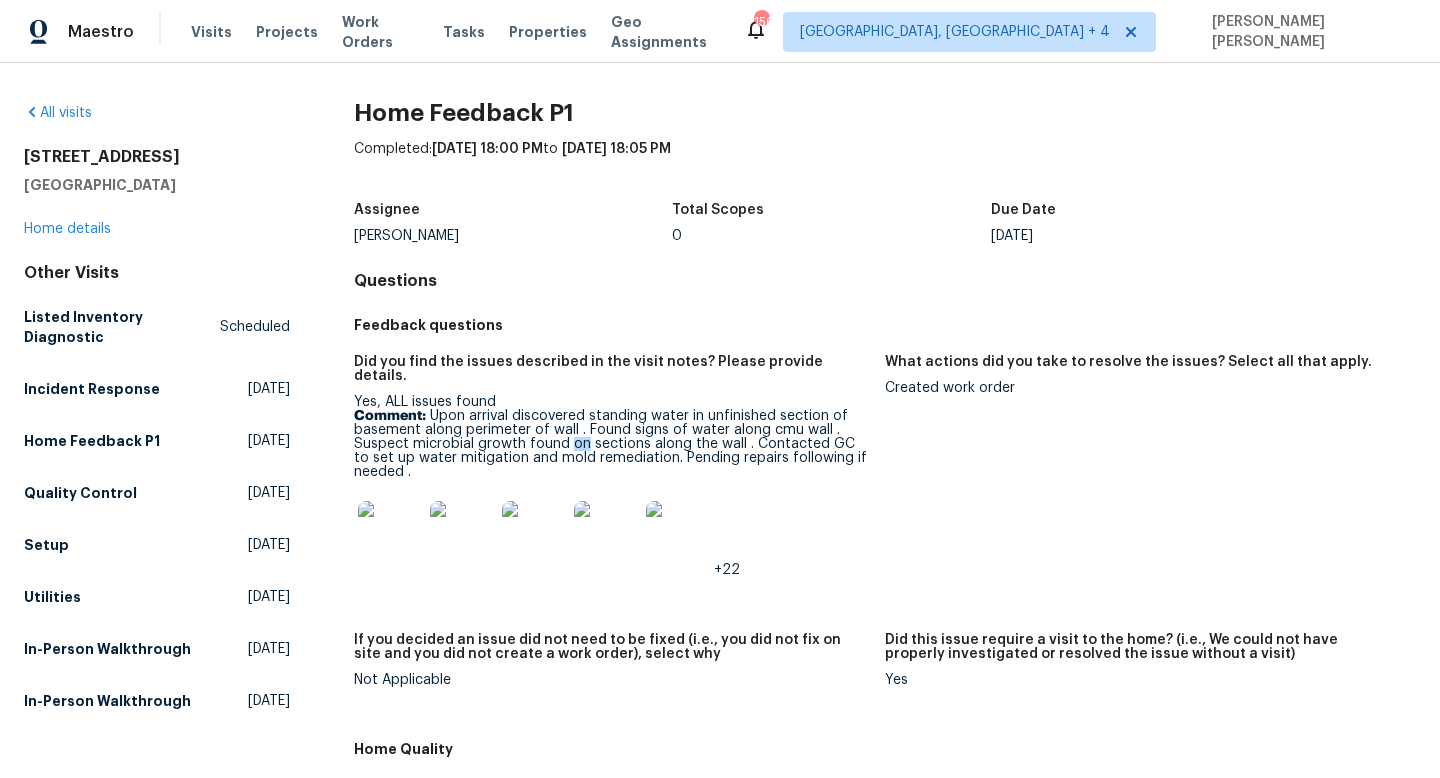 click on "Comment:   Upon arrival discovered standing water in unfinished section of basement along perimeter of wall . Found signs of water along cmu wall . Suspect microbial growth found on sections along the wall . Contacted GC to set up water mitigation and mold remediation. Pending repairs following if needed ." at bounding box center (611, 444) 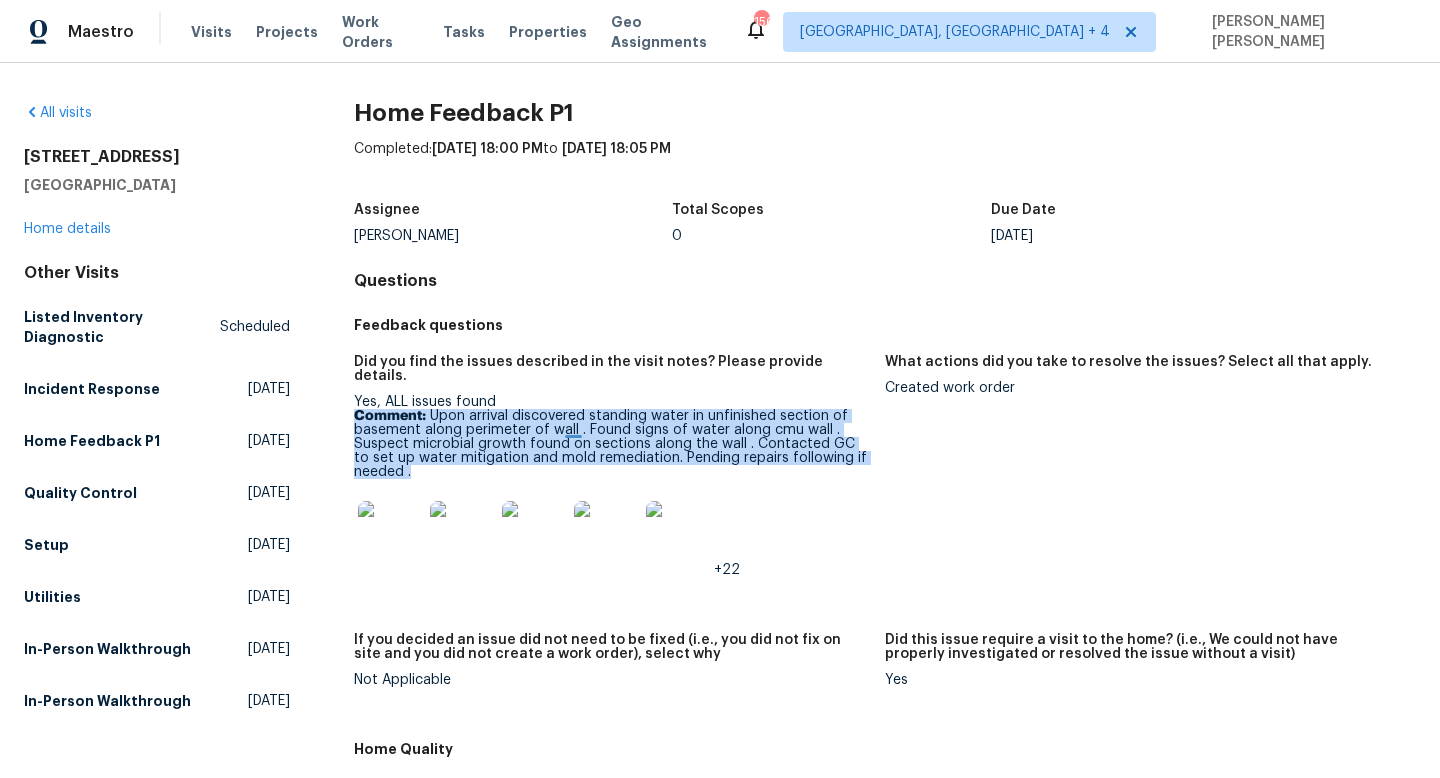 click on "Comment:   Upon arrival discovered standing water in unfinished section of basement along perimeter of wall . Found signs of water along cmu wall . Suspect microbial growth found on sections along the wall . Contacted GC to set up water mitigation and mold remediation. Pending repairs following if needed ." at bounding box center [611, 444] 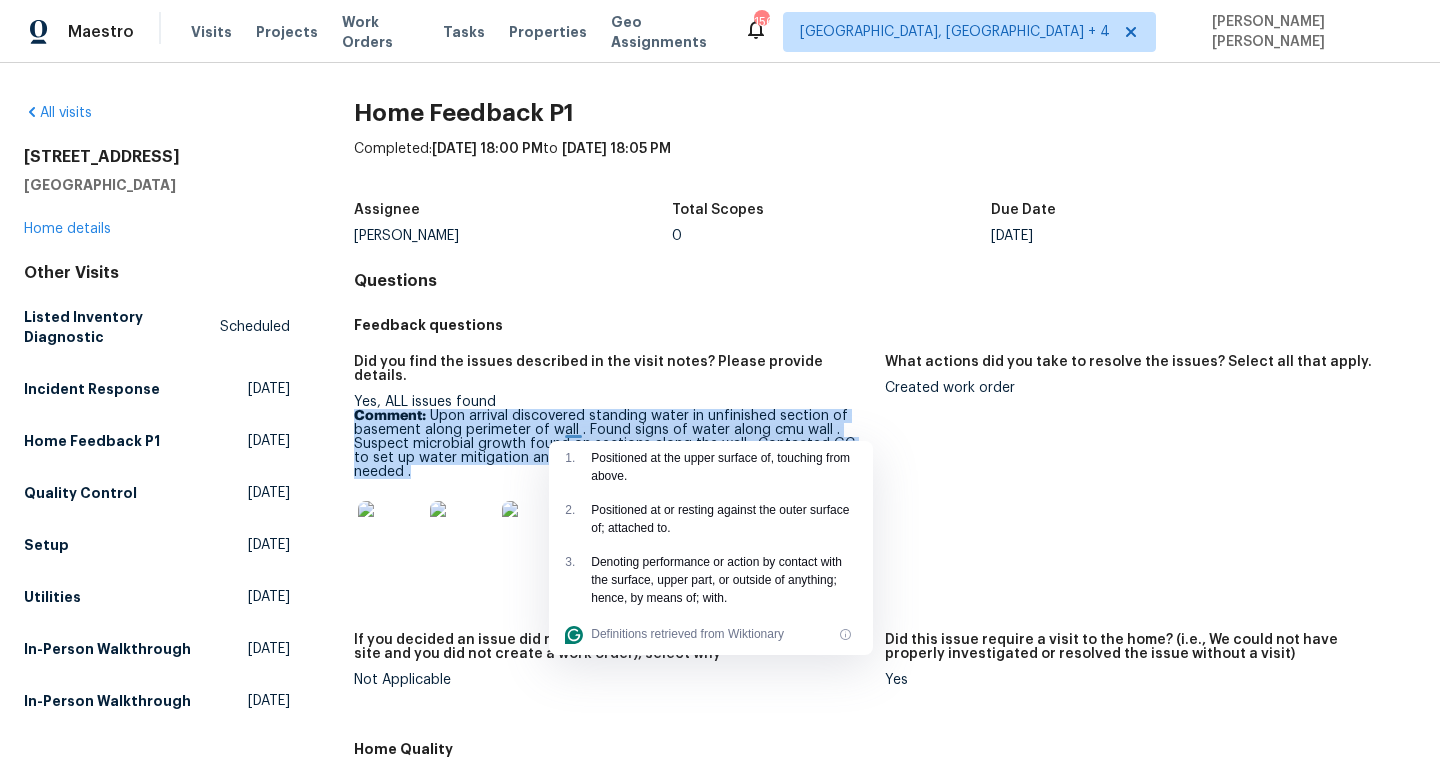 click on "Comment:   Upon arrival discovered standing water in unfinished section of basement along perimeter of wall . Found signs of water along cmu wall . Suspect microbial growth found on sections along the wall . Contacted GC to set up water mitigation and mold remediation. Pending repairs following if needed ." at bounding box center [611, 444] 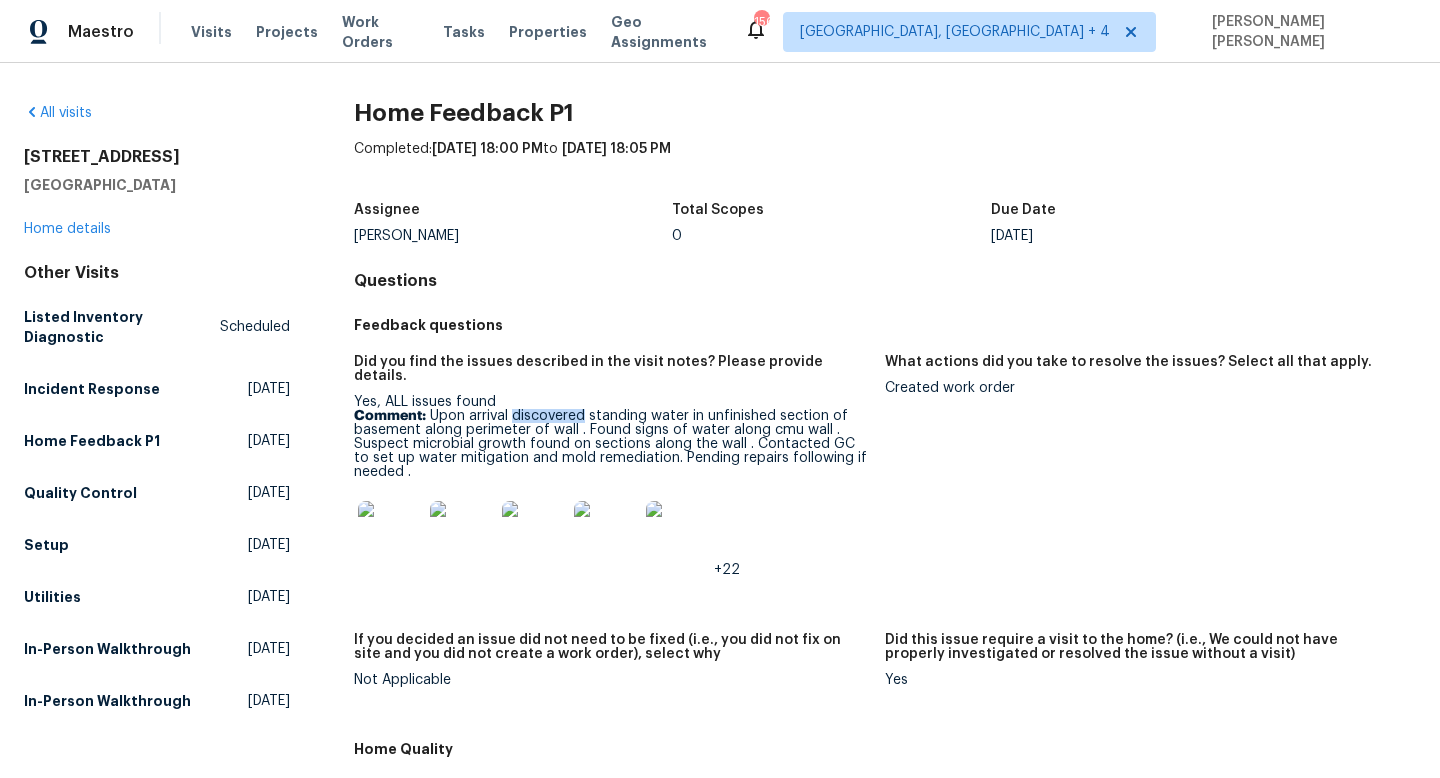 click on "Comment:   Upon arrival discovered standing water in unfinished section of basement along perimeter of wall . Found signs of water along cmu wall . Suspect microbial growth found on sections along the wall . Contacted GC to set up water mitigation and mold remediation. Pending repairs following if needed ." at bounding box center (611, 444) 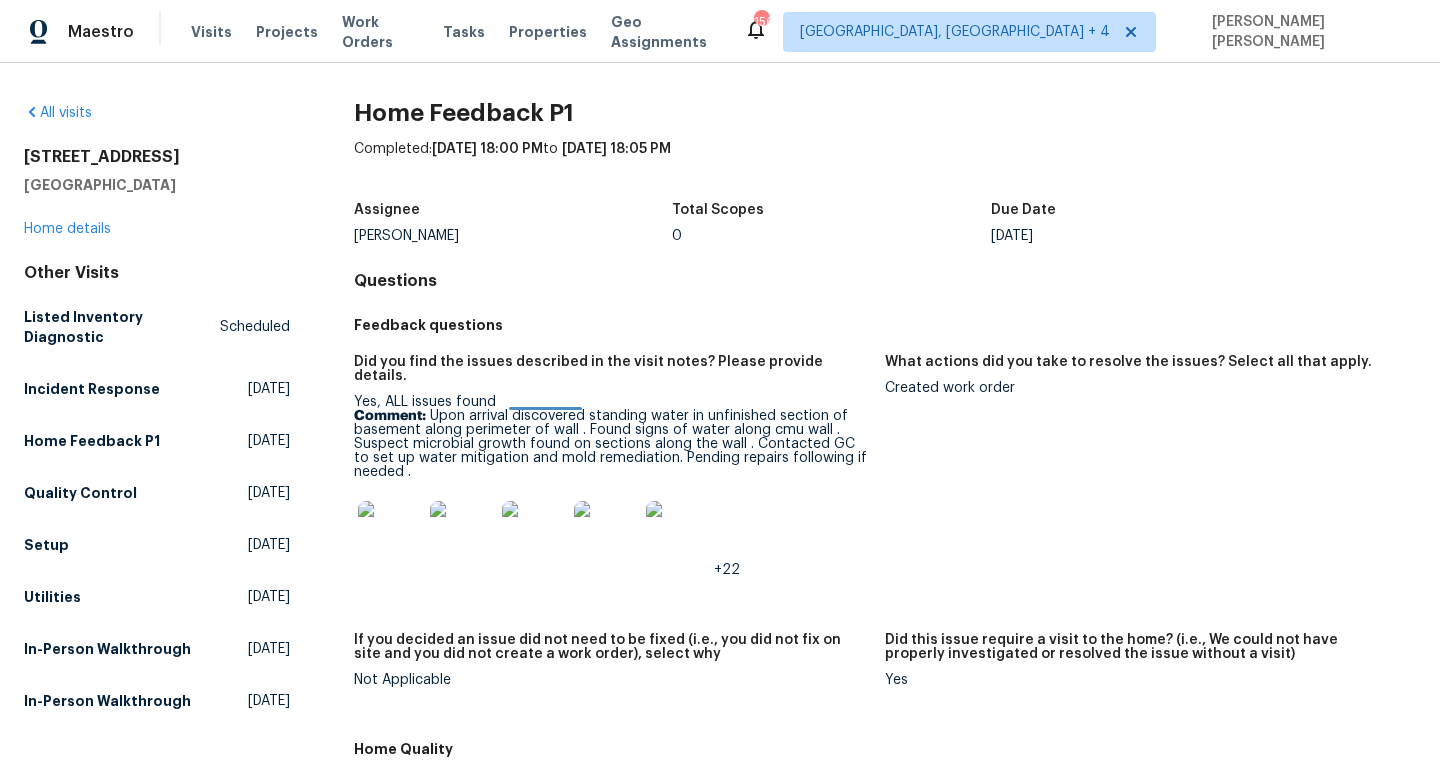 click 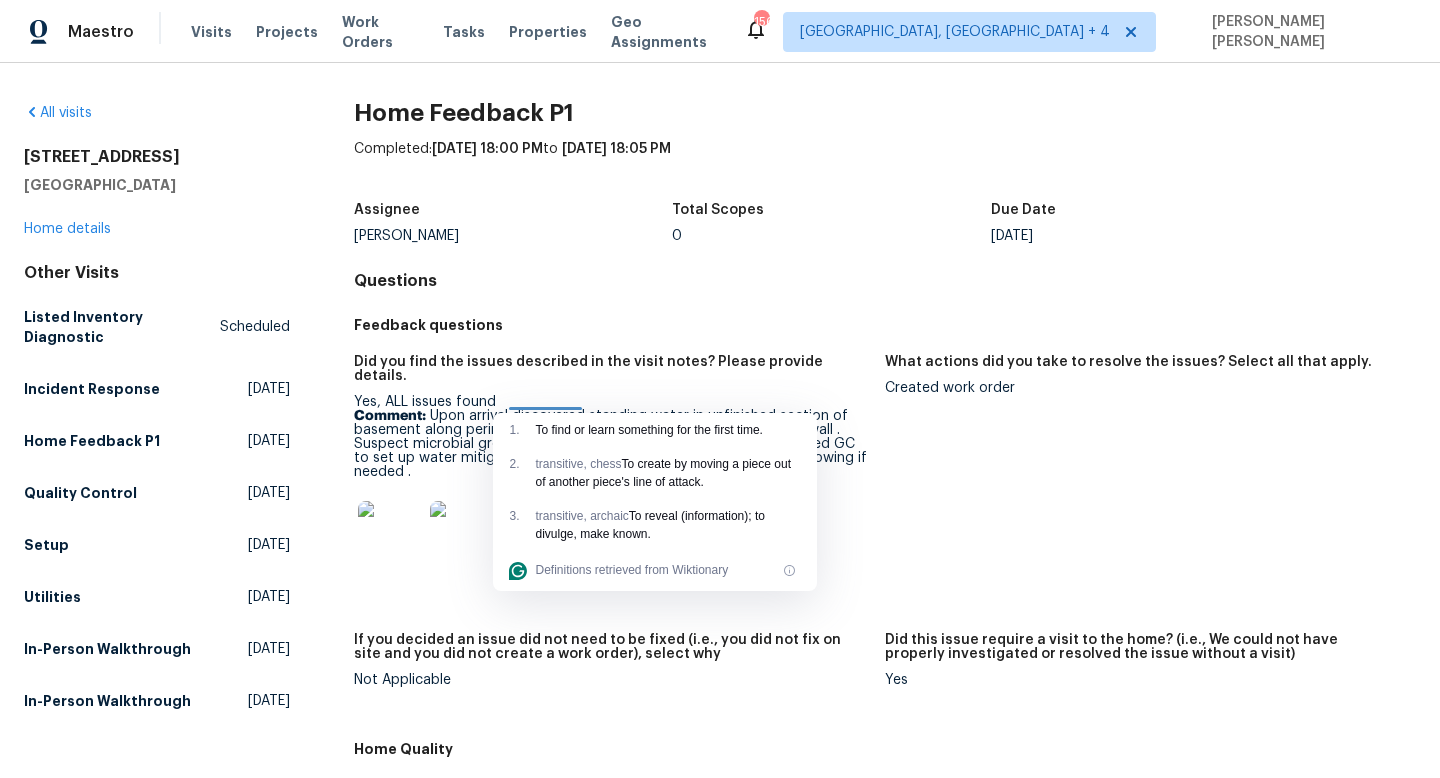 click on "Comment:   Upon arrival discovered standing water in unfinished section of basement along perimeter of wall . Found signs of water along cmu wall . Suspect microbial growth found on sections along the wall . Contacted GC to set up water mitigation and mold remediation. Pending repairs following if needed ." at bounding box center [611, 444] 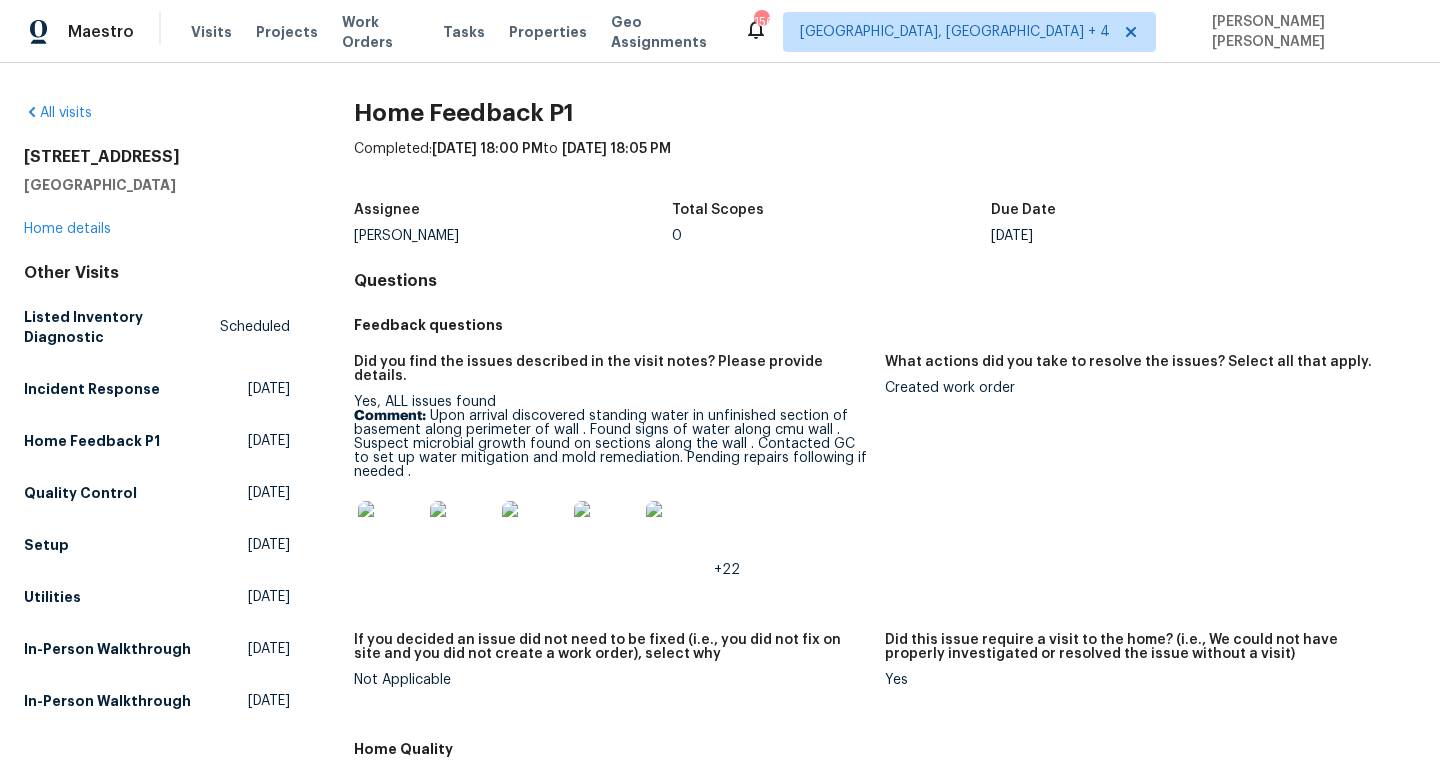 click on "Comment:   Upon arrival discovered standing water in unfinished section of basement along perimeter of wall . Found signs of water along cmu wall . Suspect microbial growth found on sections along the wall . Contacted GC to set up water mitigation and mold remediation. Pending repairs following if needed ." at bounding box center (611, 444) 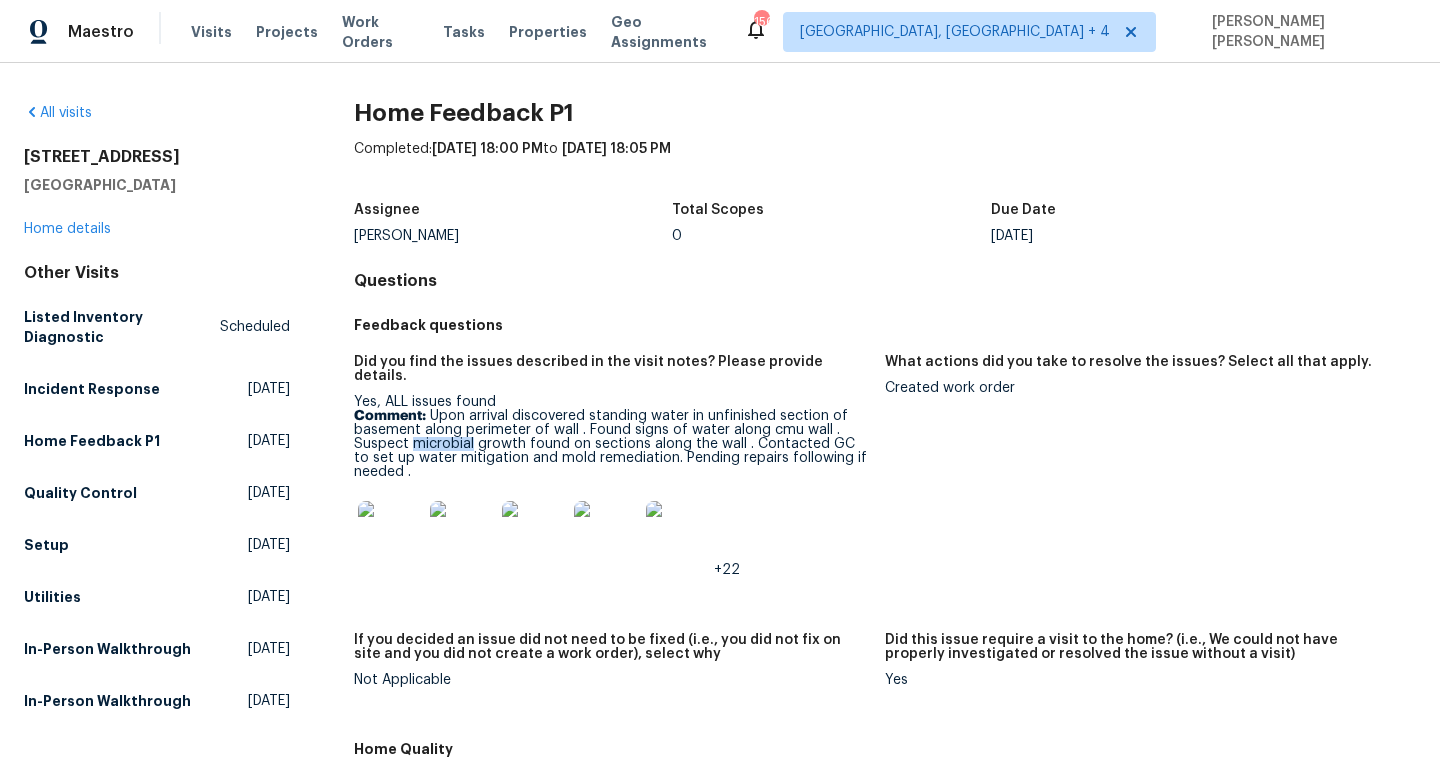 click on "Comment:   Upon arrival discovered standing water in unfinished section of basement along perimeter of wall . Found signs of water along cmu wall . Suspect microbial growth found on sections along the wall . Contacted GC to set up water mitigation and mold remediation. Pending repairs following if needed ." at bounding box center (611, 444) 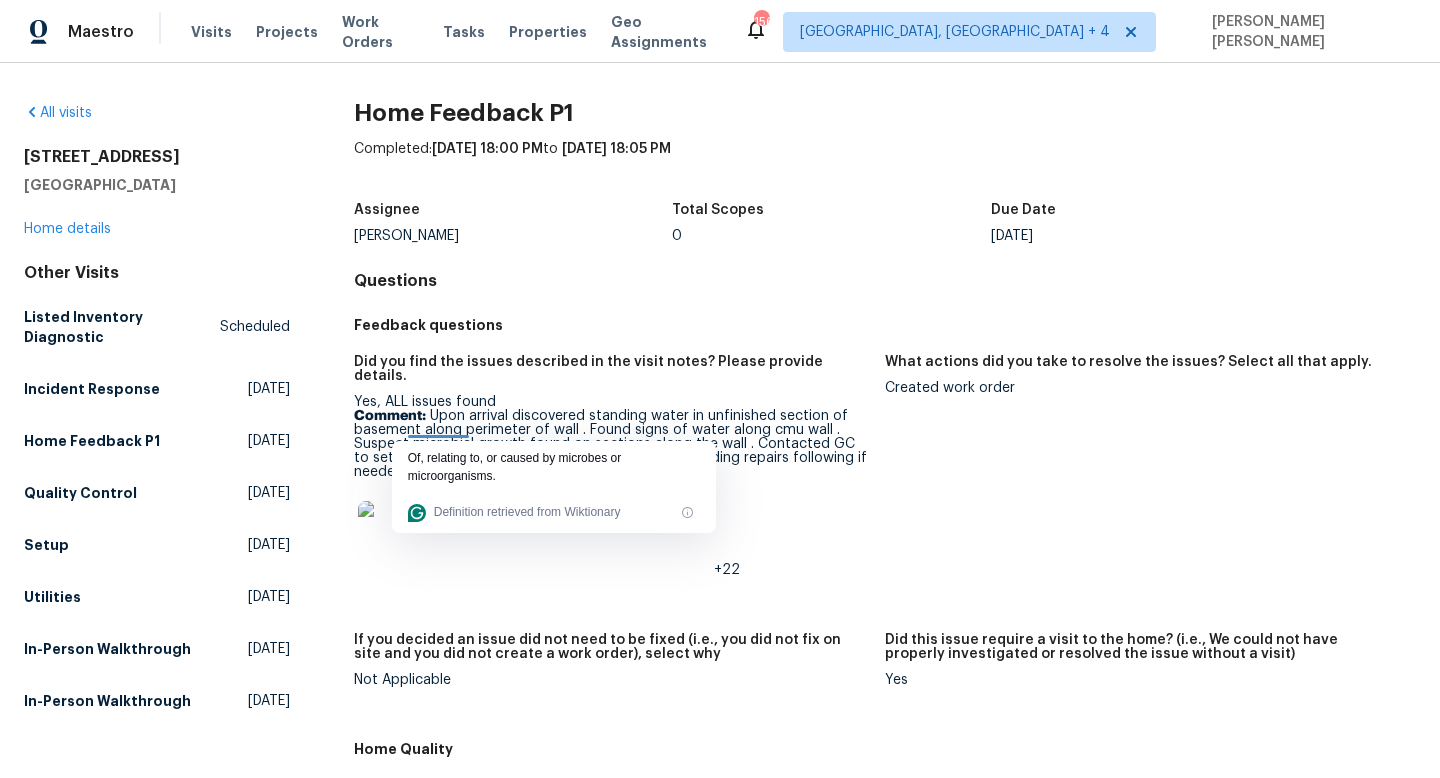 click on "Comment:   Upon arrival discovered standing water in unfinished section of basement along perimeter of wall . Found signs of water along cmu wall . Suspect microbial growth found on sections along the wall . Contacted GC to set up water mitigation and mold remediation. Pending repairs following if needed ." at bounding box center (611, 444) 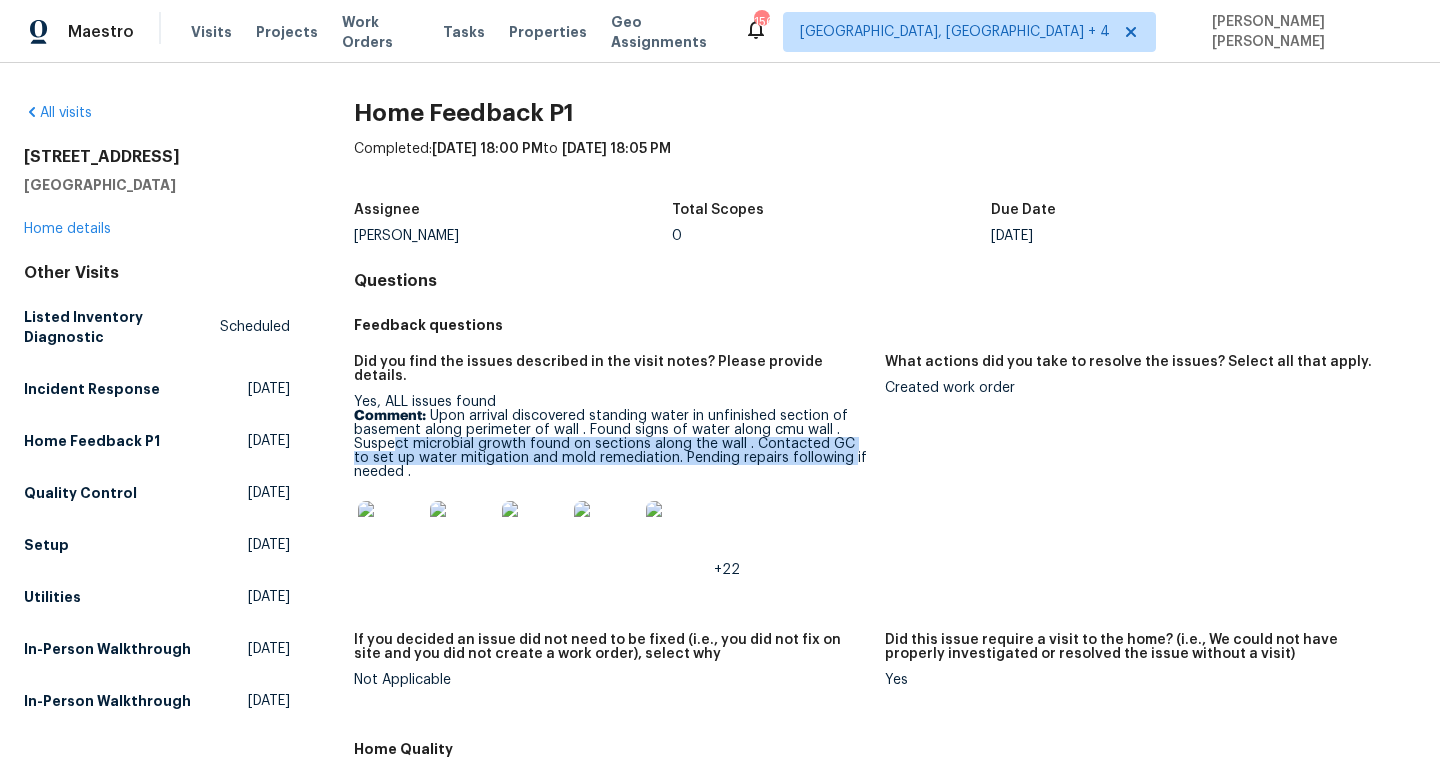 drag, startPoint x: 389, startPoint y: 431, endPoint x: 827, endPoint y: 442, distance: 438.1381 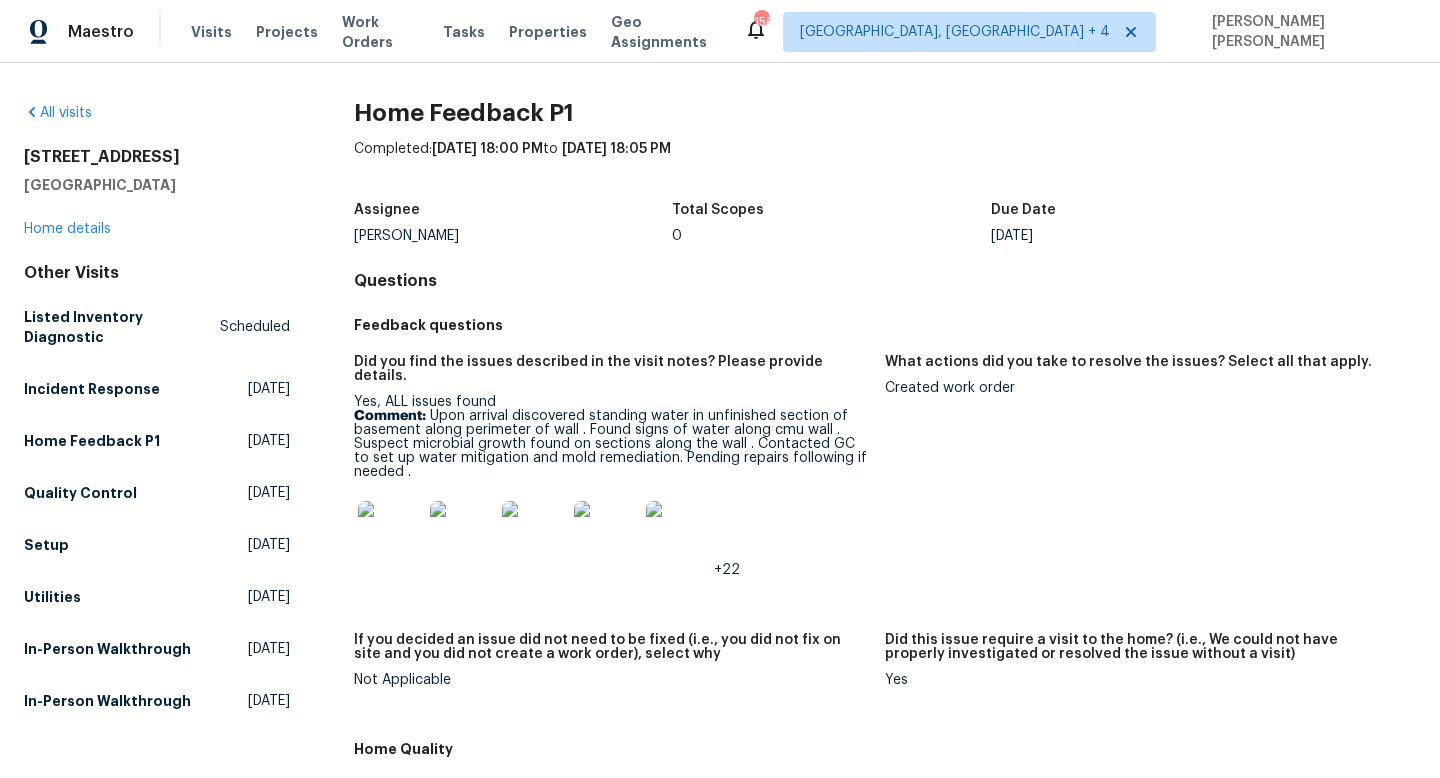 click on "Comment:   Upon arrival discovered standing water in unfinished section of basement along perimeter of wall . Found signs of water along cmu wall . Suspect microbial growth found on sections along the wall . Contacted GC to set up water mitigation and mold remediation. Pending repairs following if needed ." at bounding box center [611, 444] 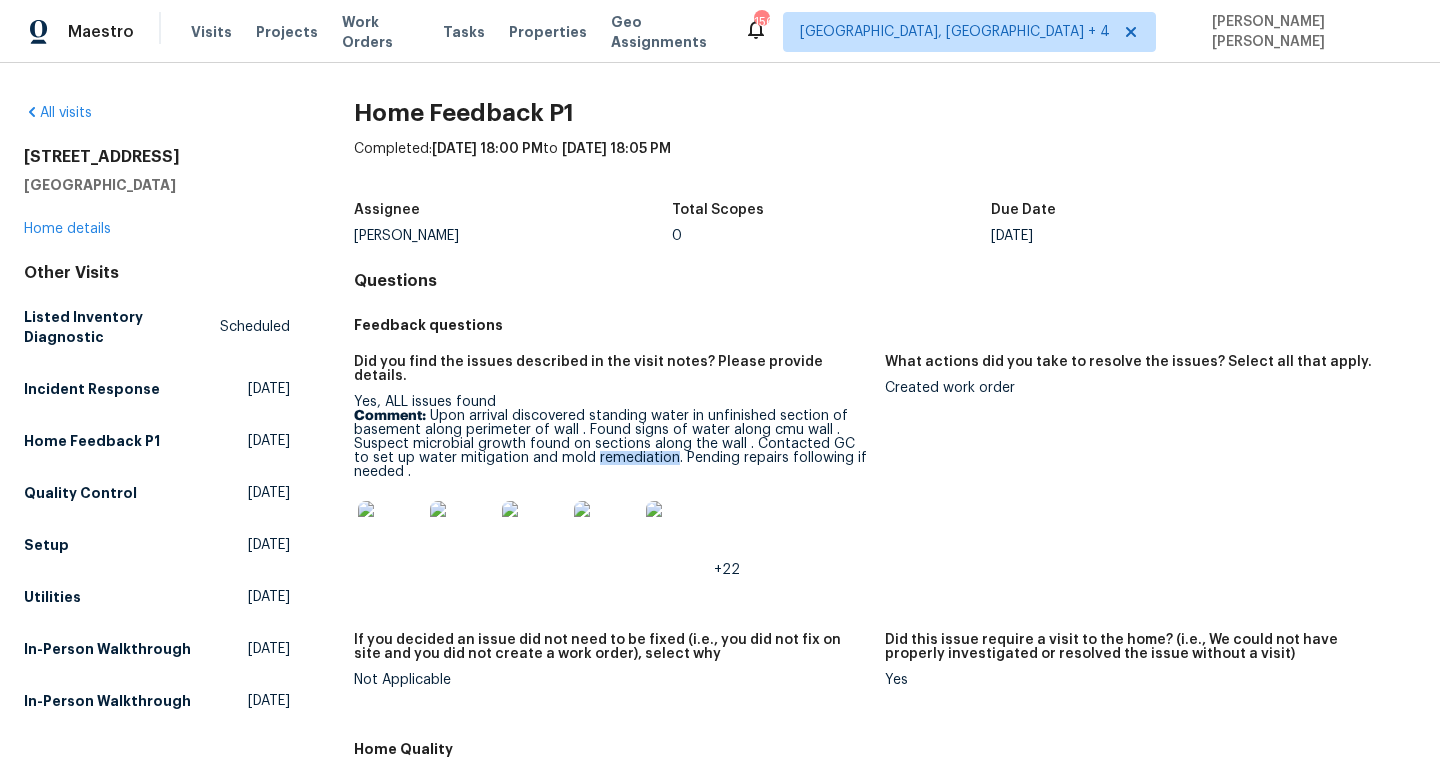 click on "Comment:   Upon arrival discovered standing water in unfinished section of basement along perimeter of wall . Found signs of water along cmu wall . Suspect microbial growth found on sections along the wall . Contacted GC to set up water mitigation and mold remediation. Pending repairs following if needed ." at bounding box center (611, 444) 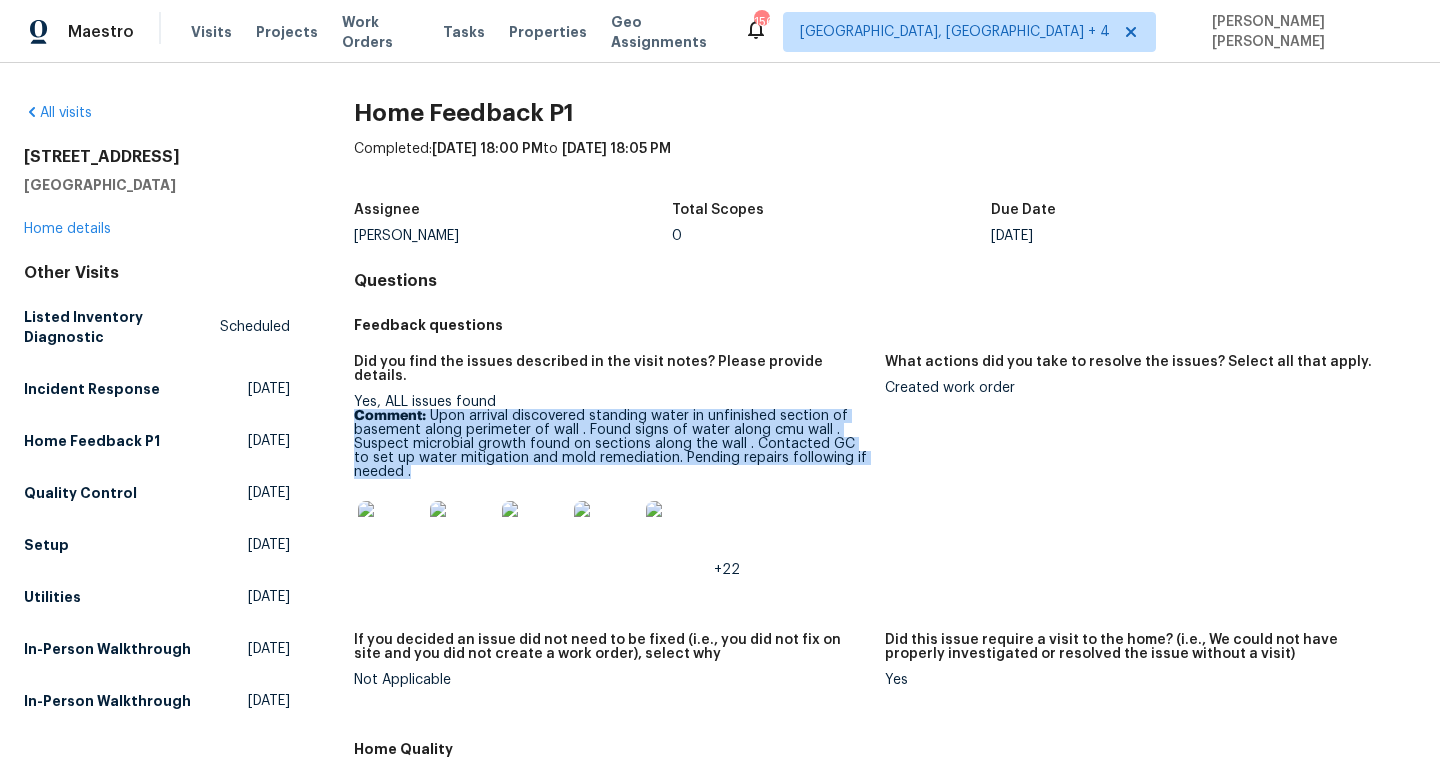 click on "Comment:   Upon arrival discovered standing water in unfinished section of basement along perimeter of wall . Found signs of water along cmu wall . Suspect microbial growth found on sections along the wall . Contacted GC to set up water mitigation and mold remediation. Pending repairs following if needed ." at bounding box center (611, 444) 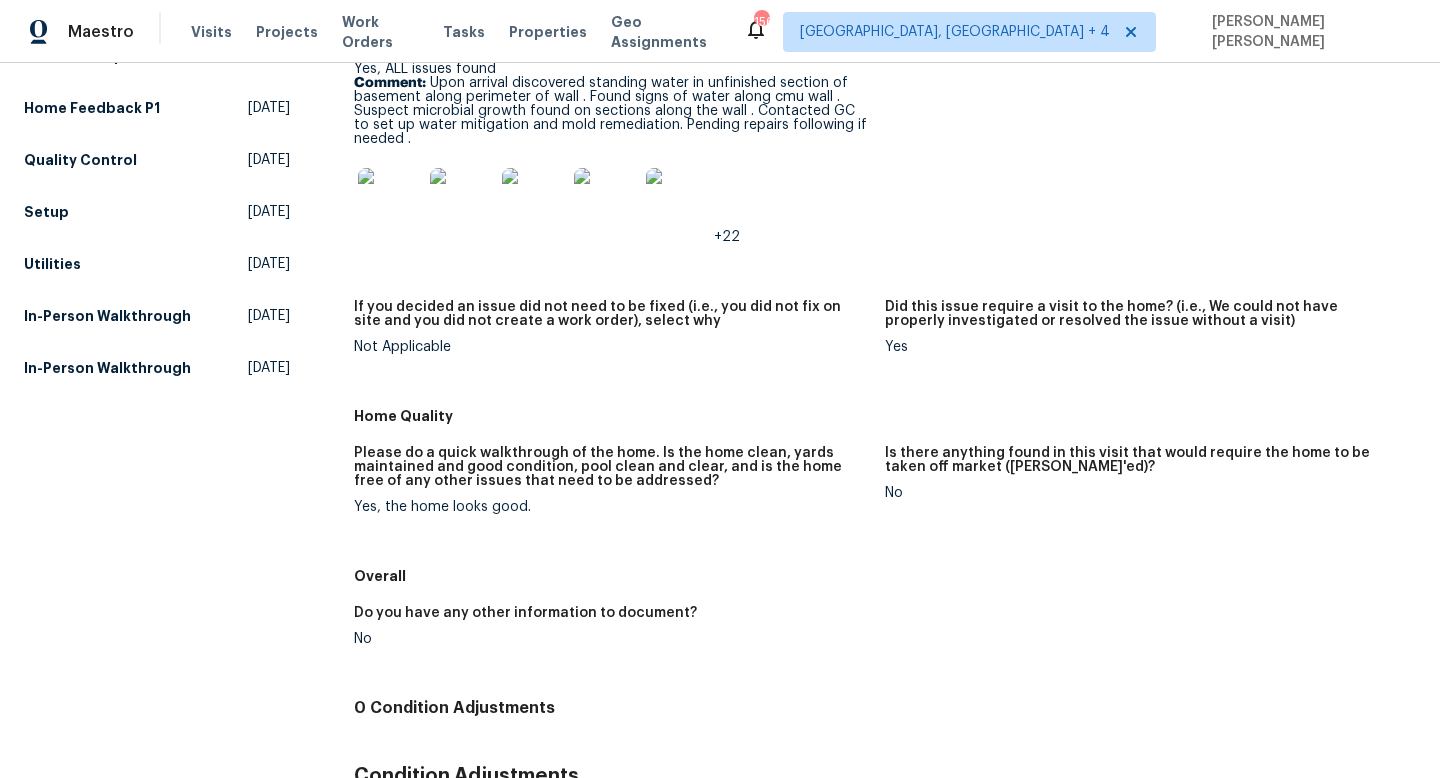 scroll, scrollTop: 494, scrollLeft: 0, axis: vertical 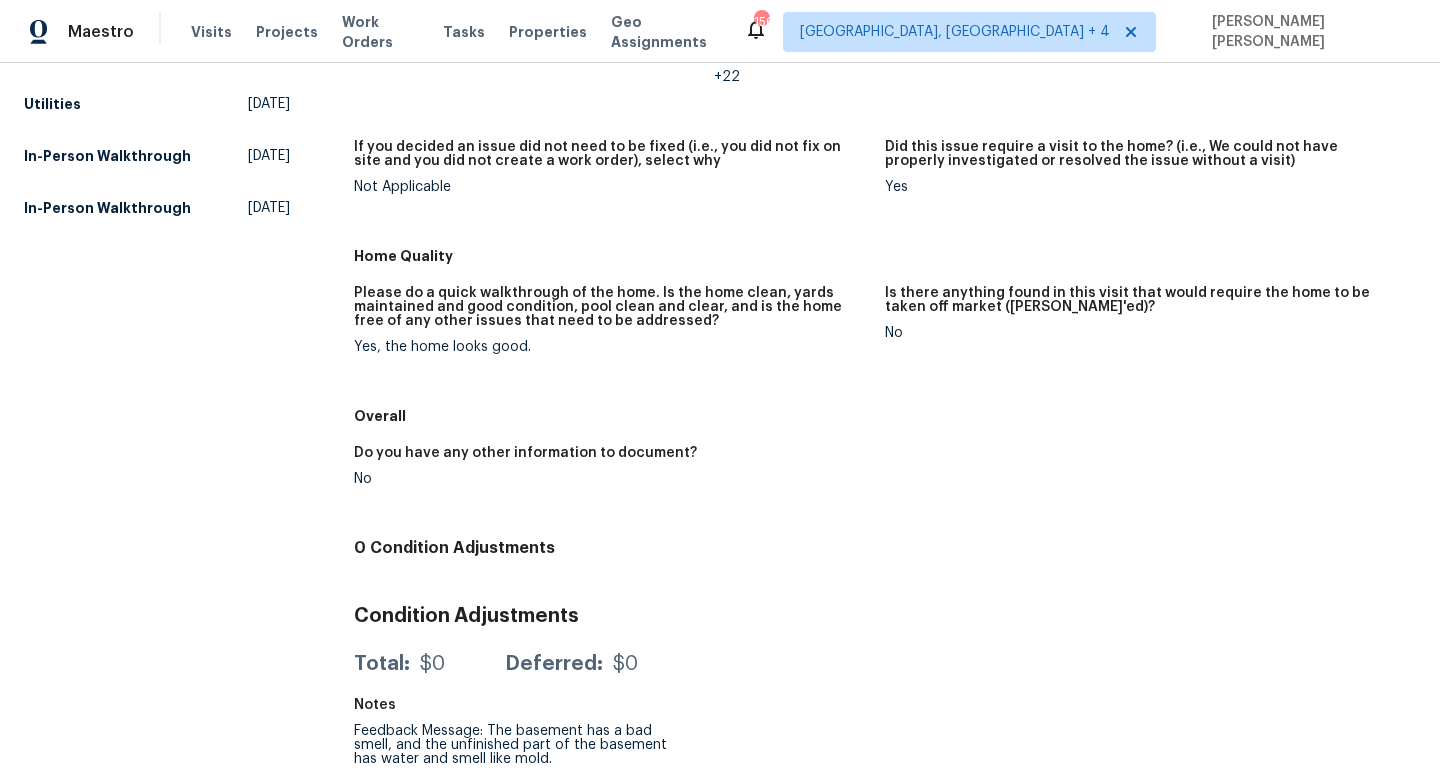 click on "Feedback Message: The basement has a bad smell, and the unfinished part of the basement has water and smell like mold." at bounding box center (513, 745) 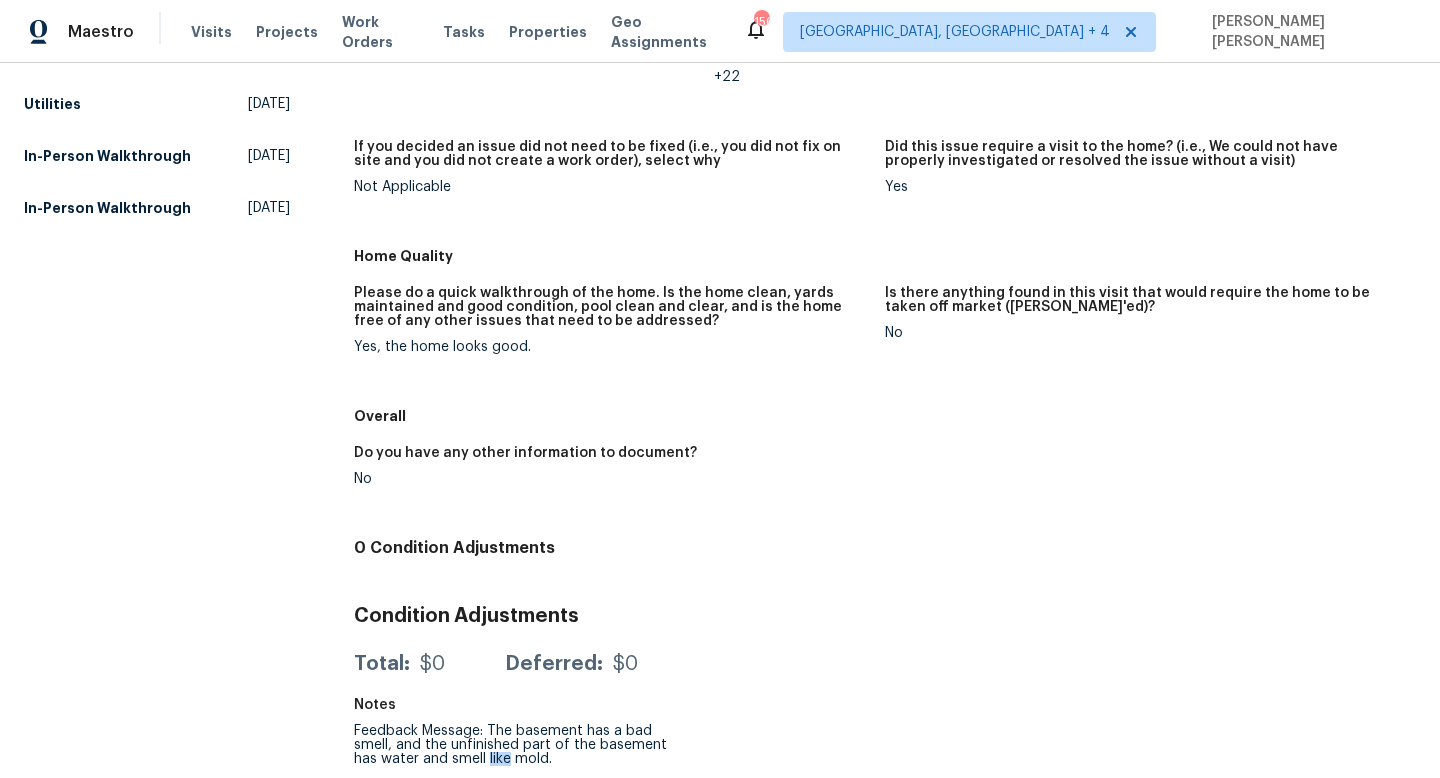 click on "Feedback Message: The basement has a bad smell, and the unfinished part of the basement has water and smell like mold." at bounding box center (513, 745) 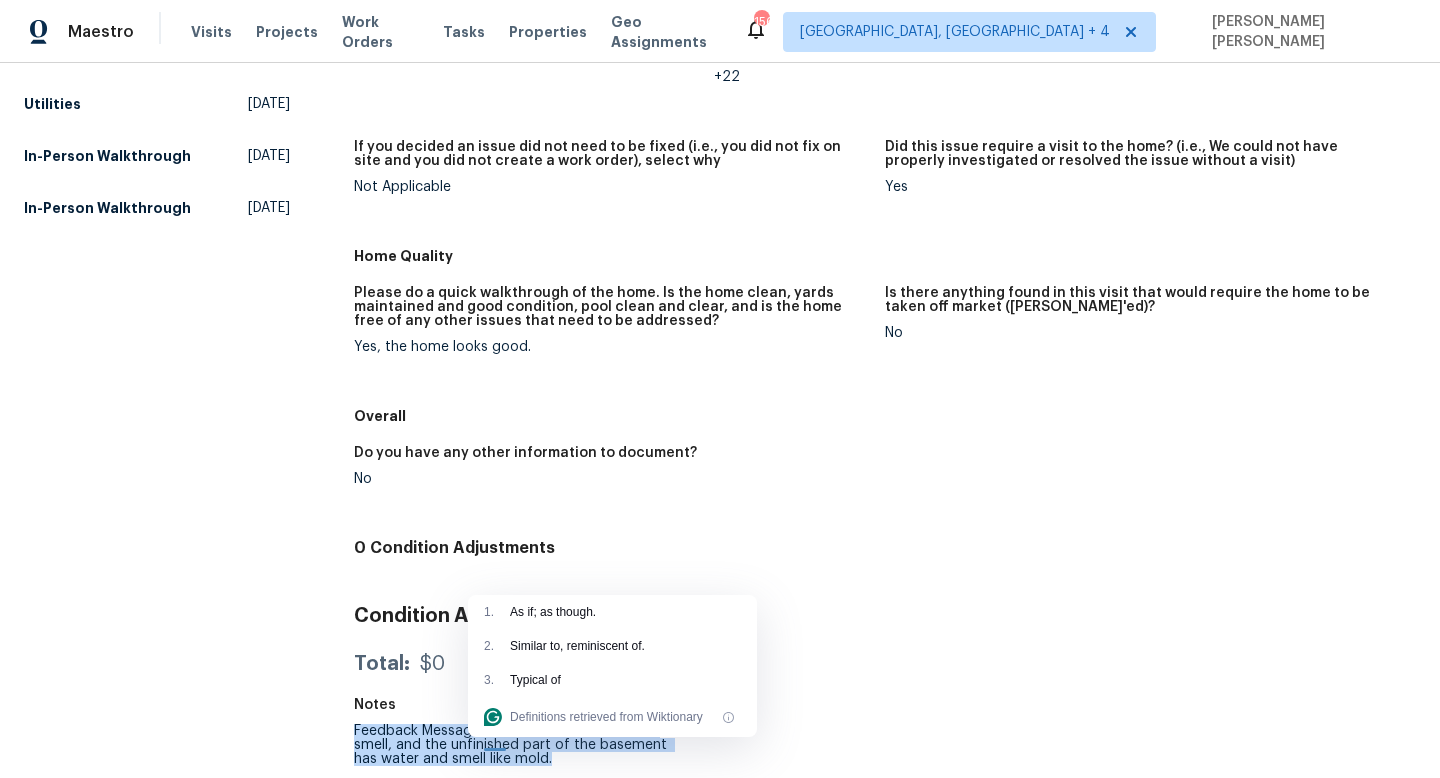 click on "Feedback Message: The basement has a bad smell, and the unfinished part of the basement has water and smell like mold." at bounding box center (513, 745) 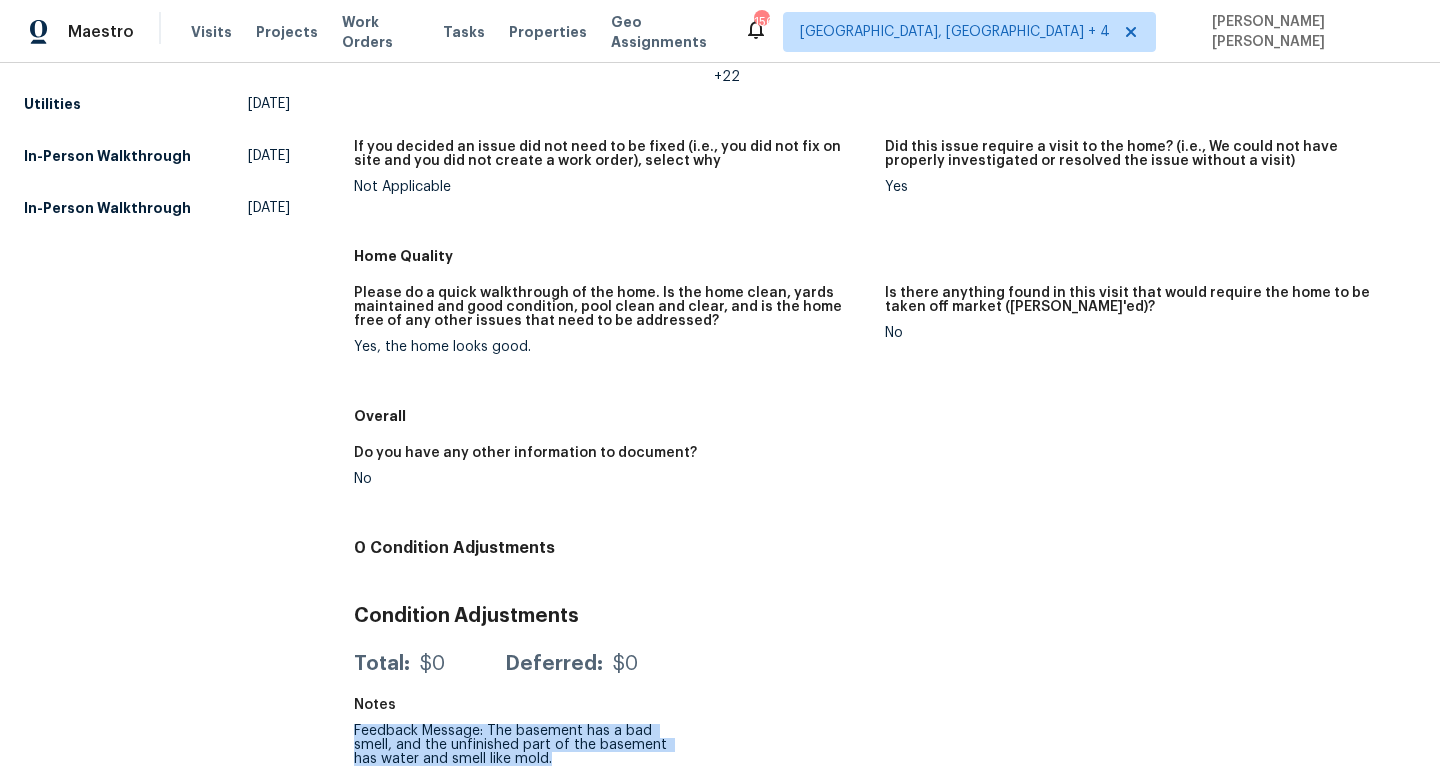 click on "Feedback Message: The basement has a bad smell, and the unfinished part of the basement has water and smell like mold." at bounding box center [513, 745] 